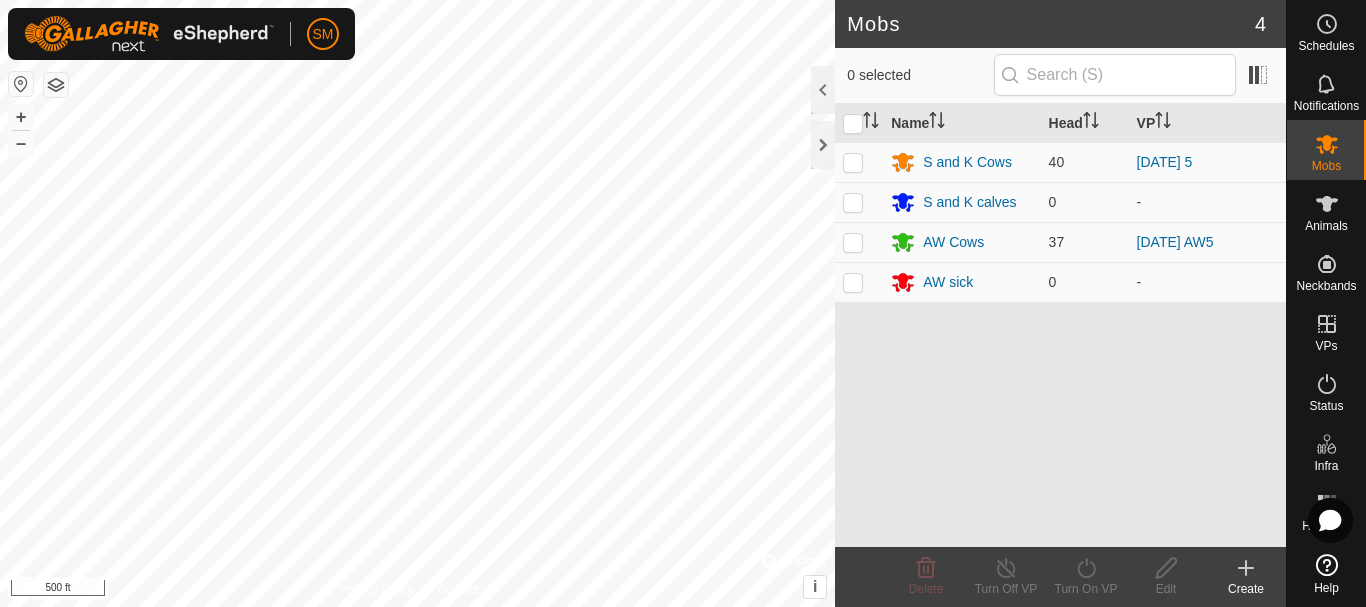 scroll, scrollTop: 0, scrollLeft: 0, axis: both 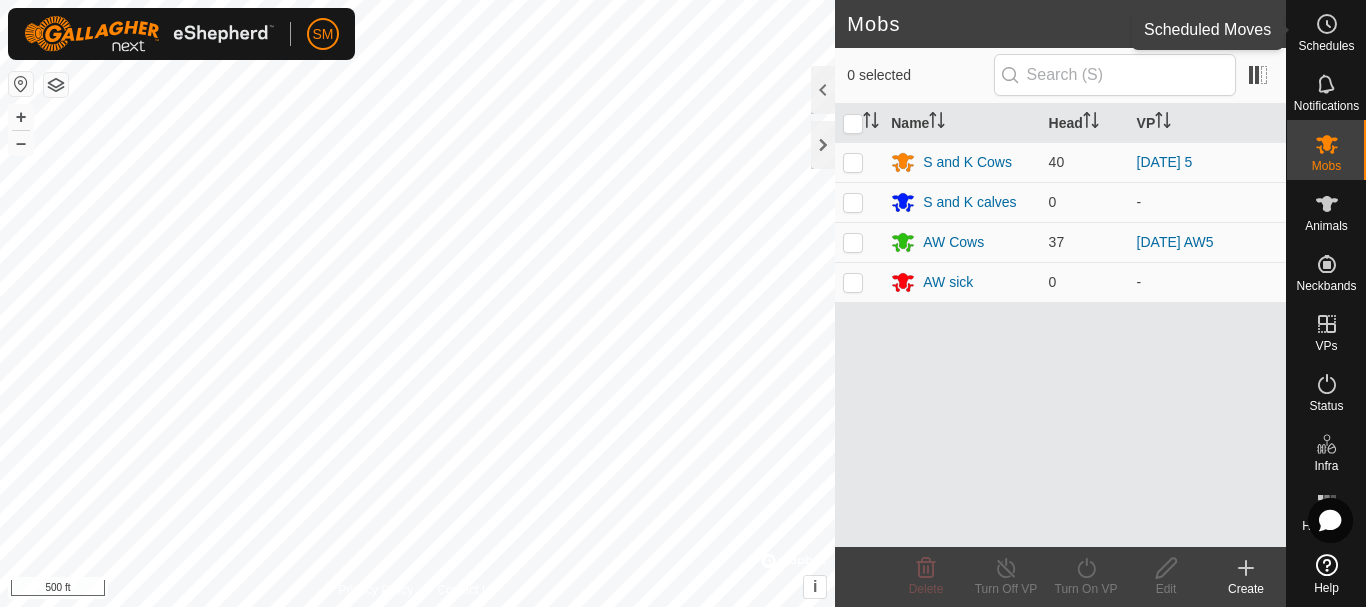 click 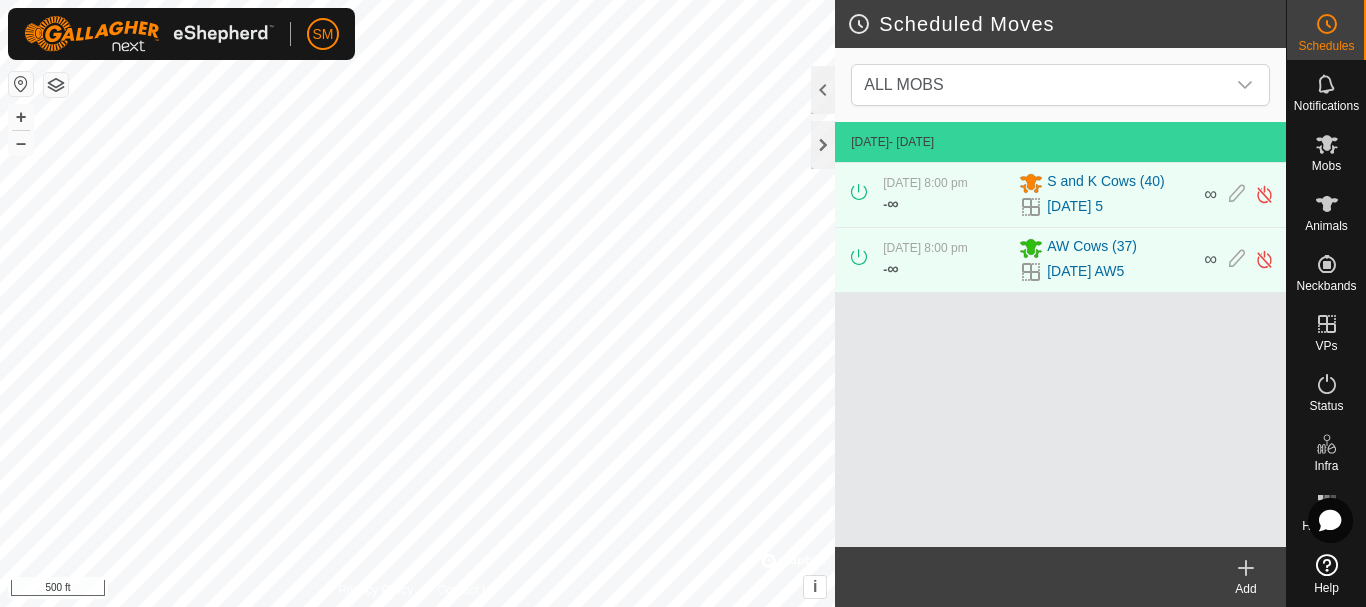 click 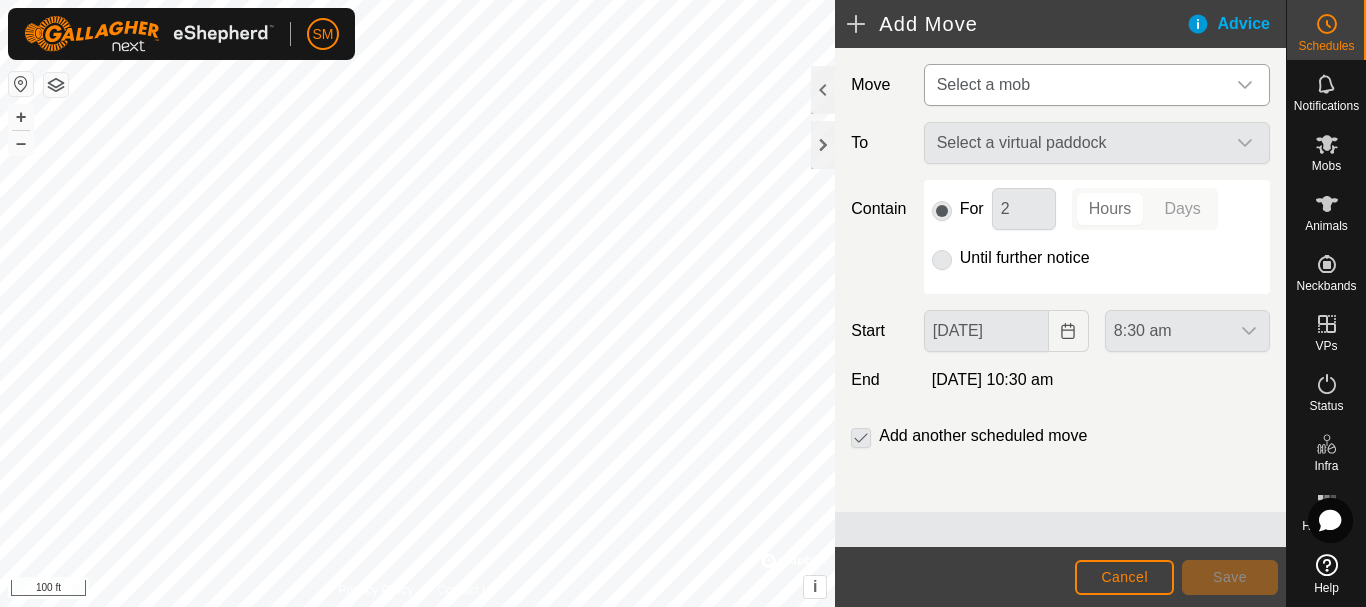 click on "Select a mob" at bounding box center [1077, 85] 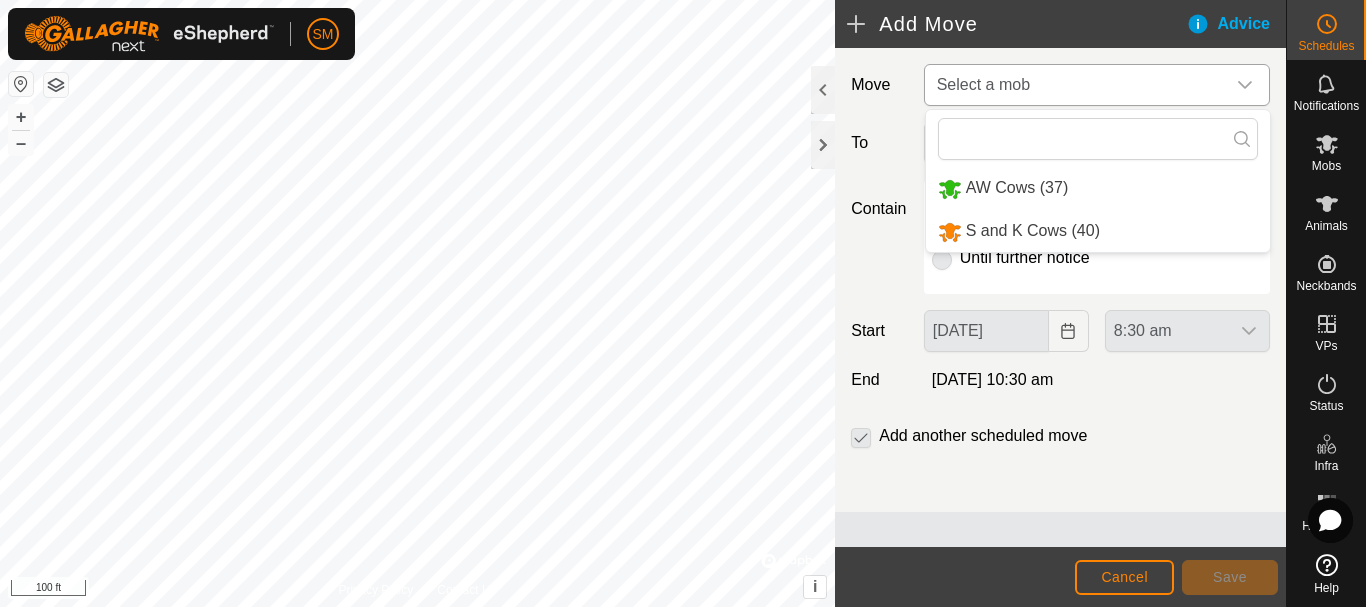 click on "S and K Cows (40)" at bounding box center (1098, 231) 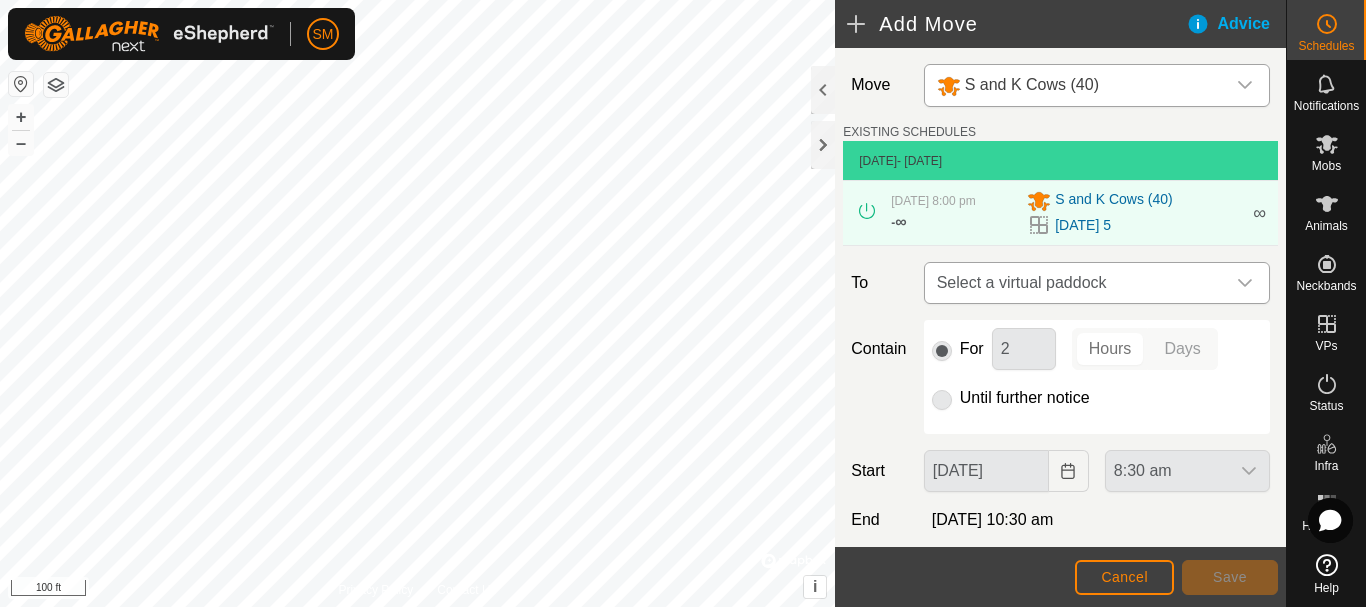 click 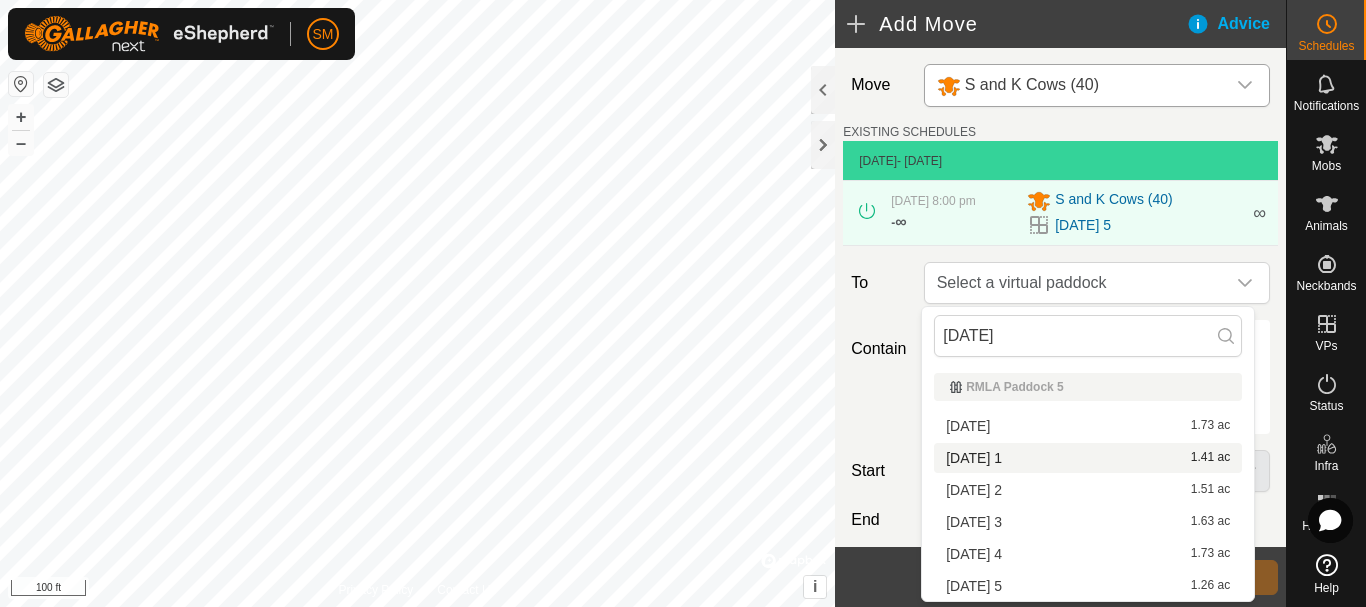 type on "[DATE]" 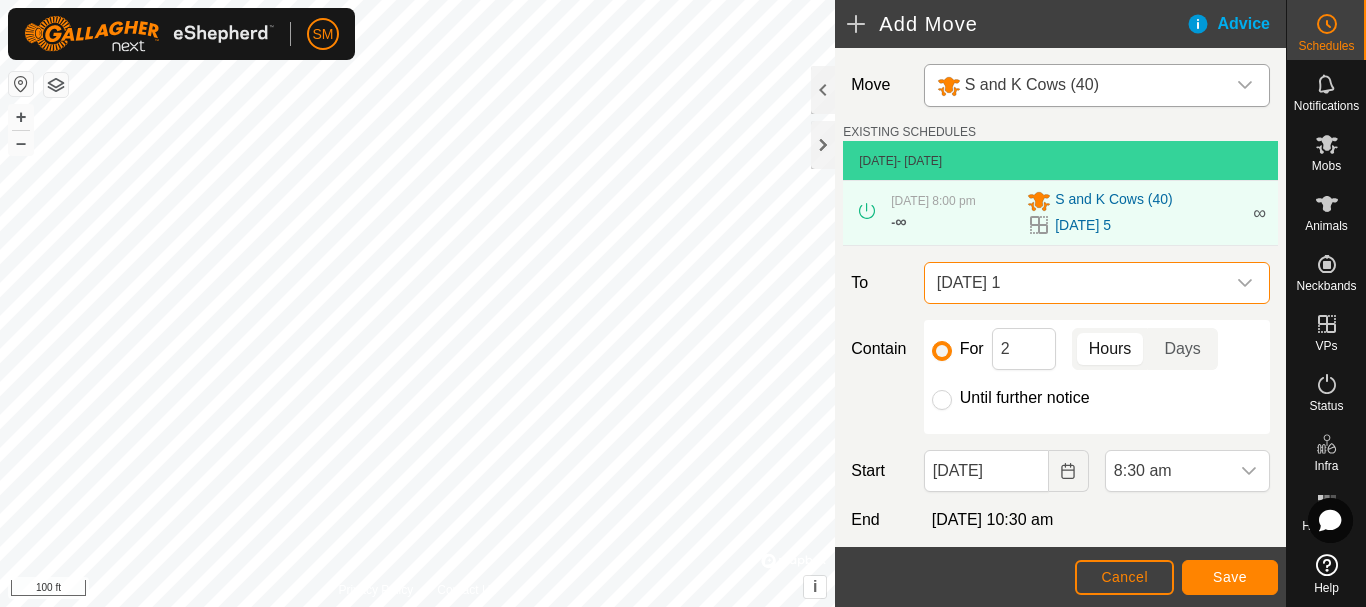 click on "[DATE] 1" at bounding box center (1077, 283) 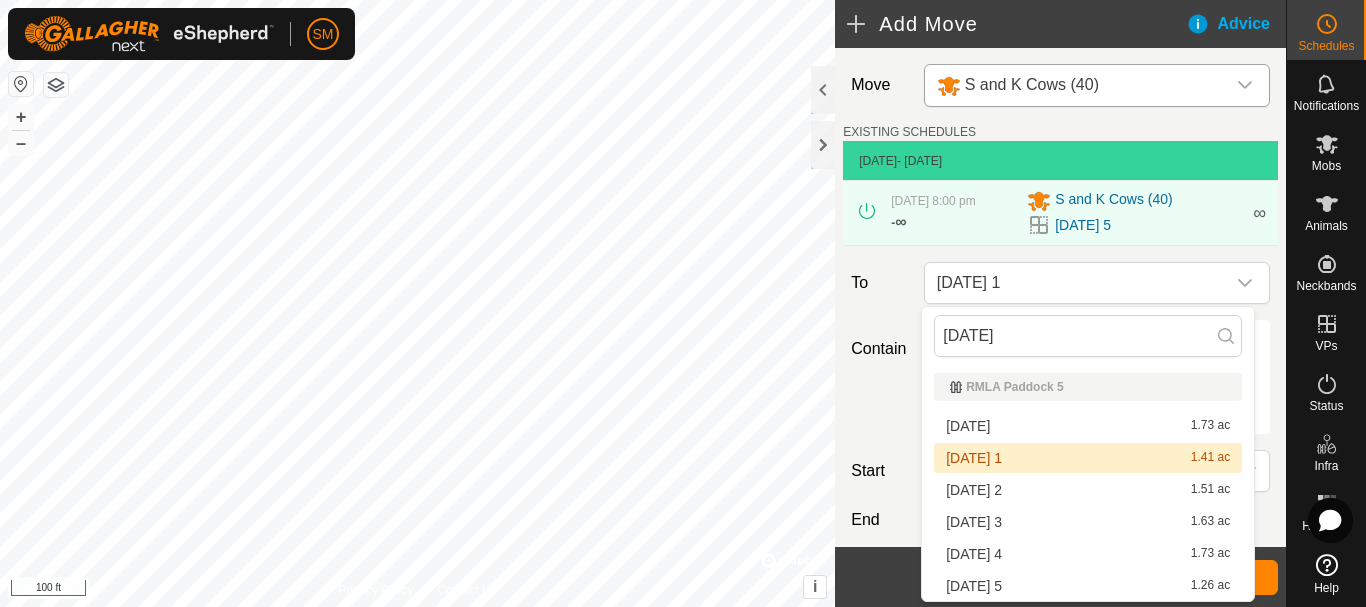 drag, startPoint x: 1026, startPoint y: 333, endPoint x: 901, endPoint y: 332, distance: 125.004 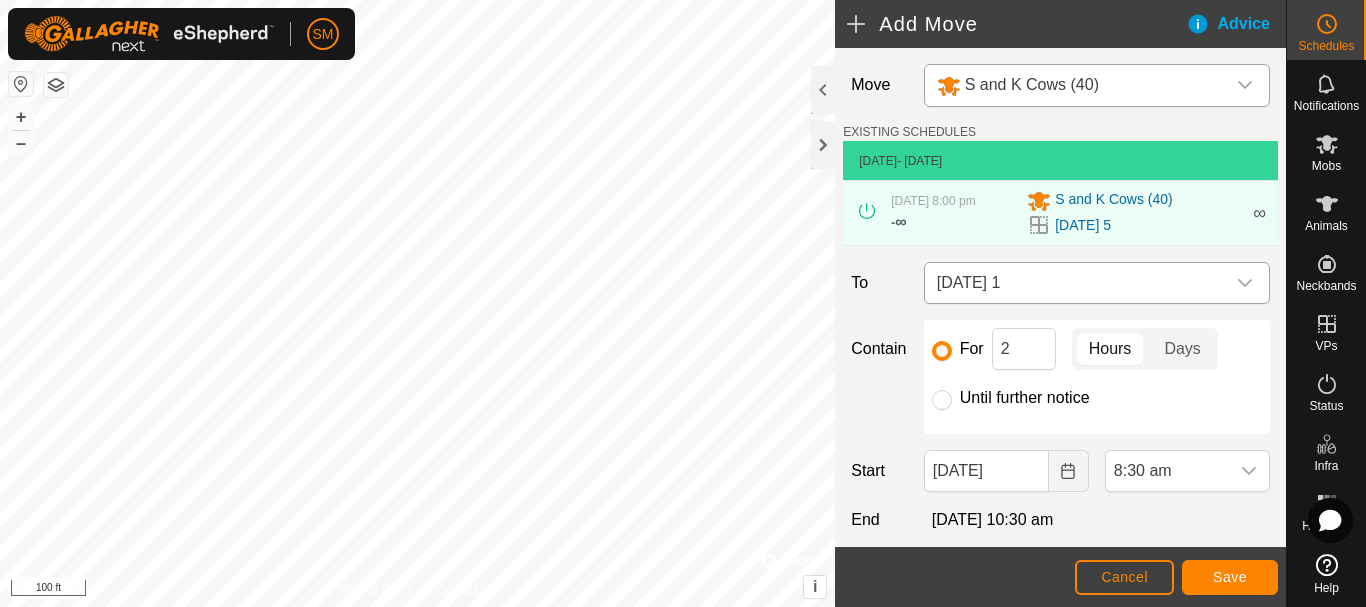 click at bounding box center (1245, 283) 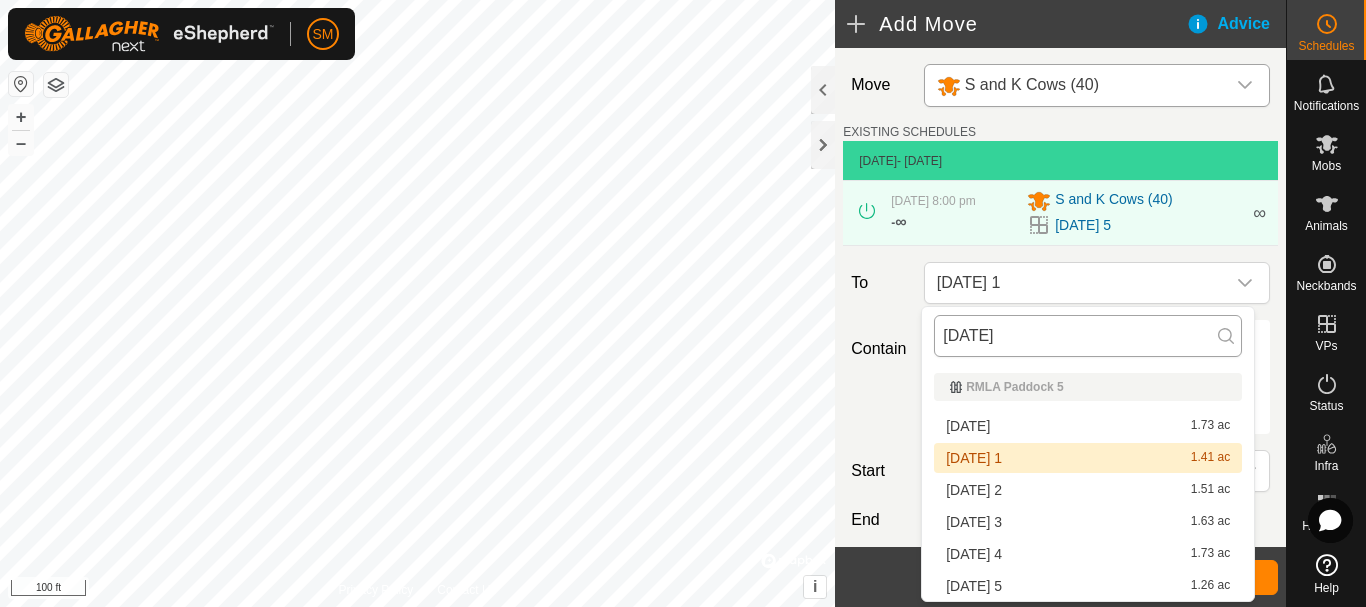 drag, startPoint x: 1031, startPoint y: 334, endPoint x: 942, endPoint y: 332, distance: 89.02247 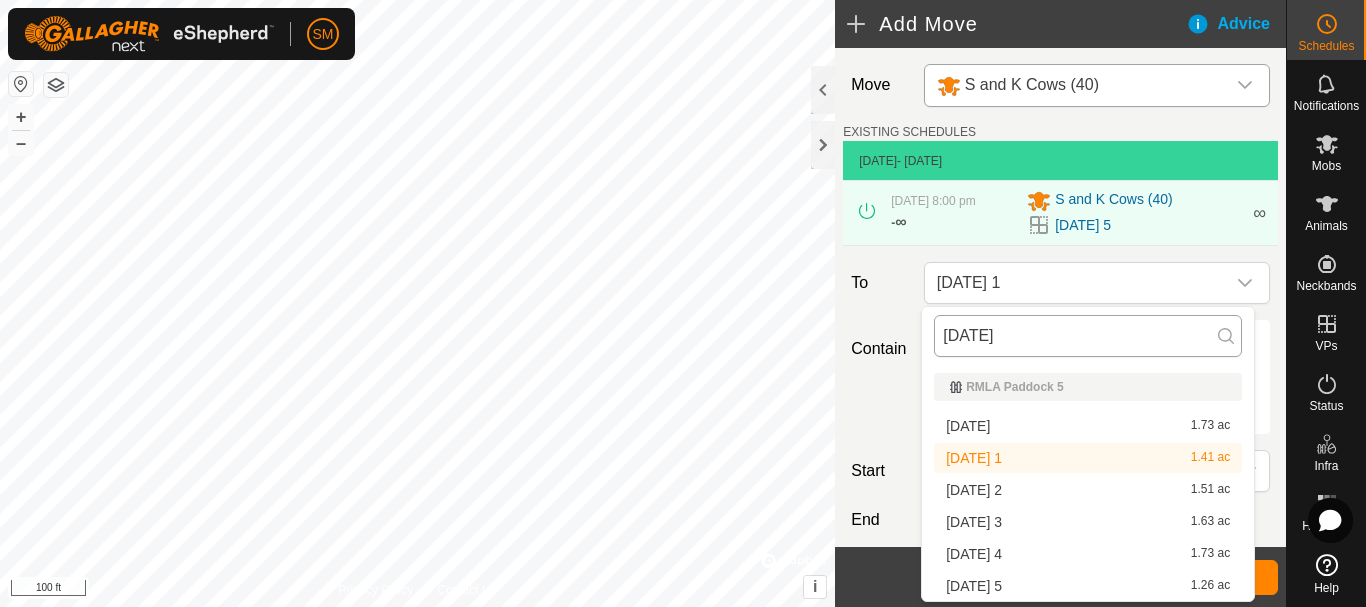 type on "[DATE] 1" 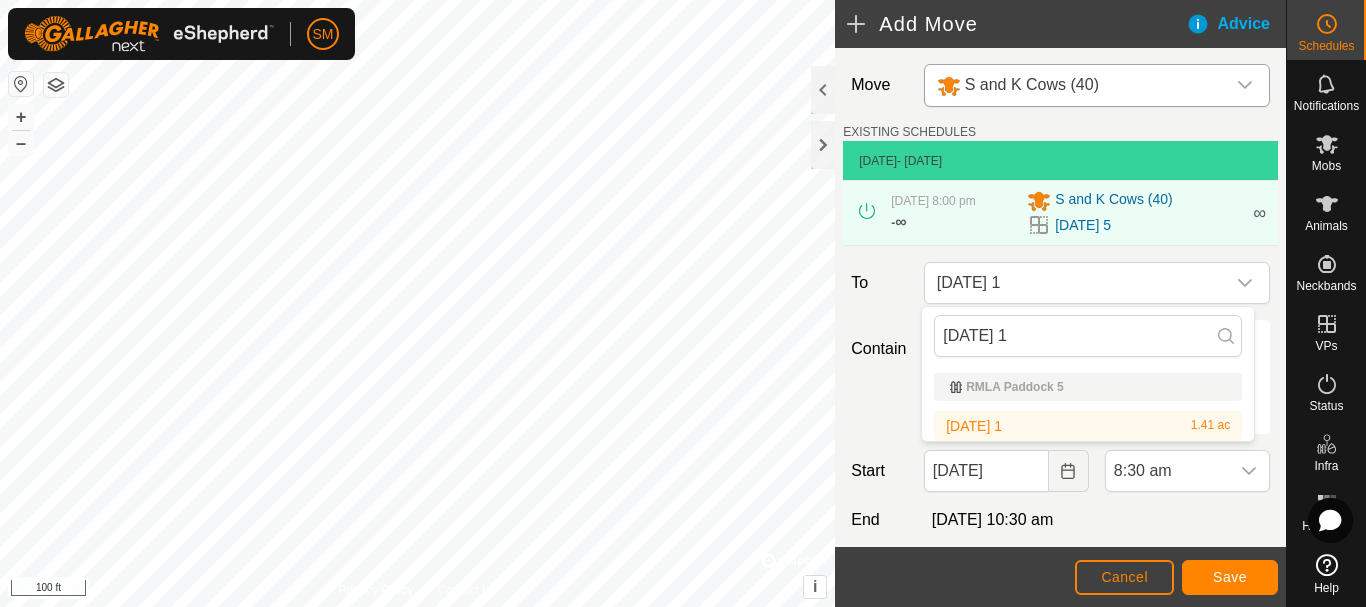 drag, startPoint x: 1031, startPoint y: 335, endPoint x: 915, endPoint y: 331, distance: 116.06895 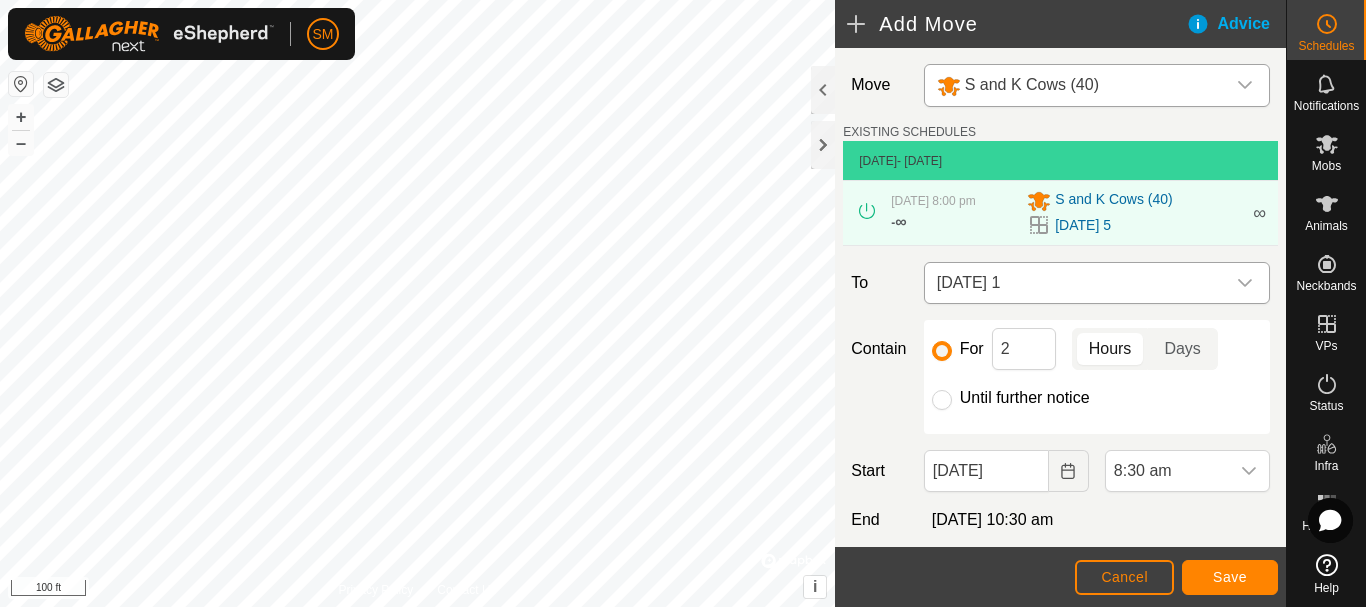 click on "[DATE] 1" at bounding box center (1077, 283) 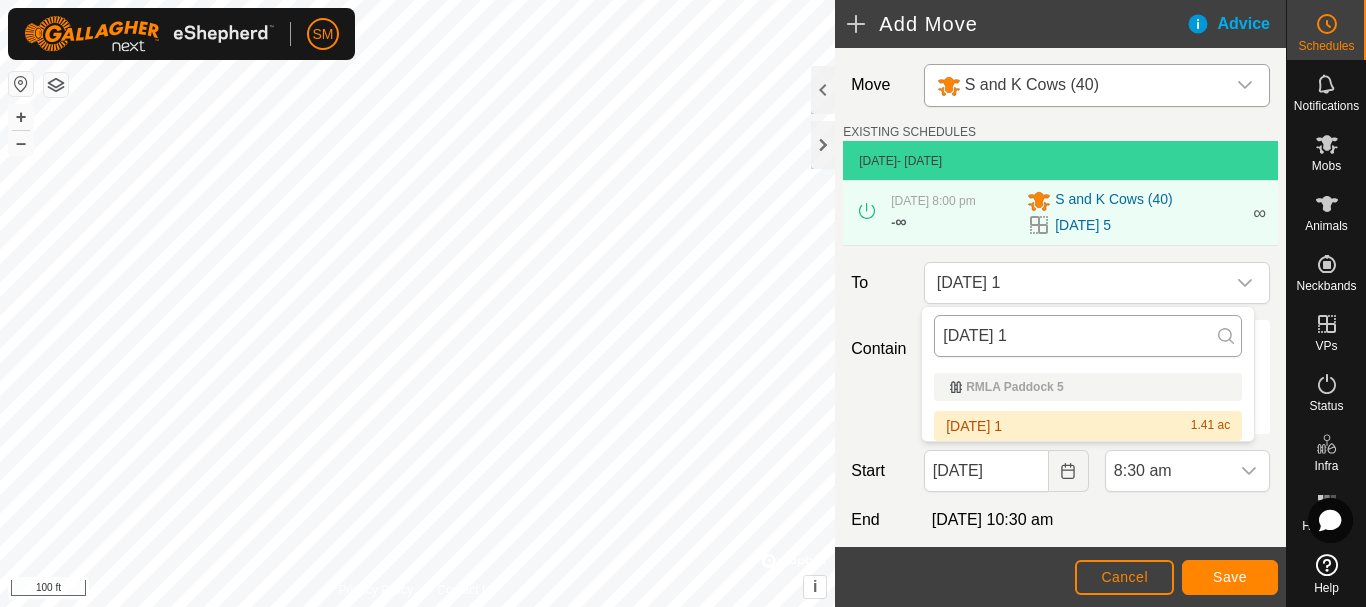 drag, startPoint x: 1032, startPoint y: 333, endPoint x: 945, endPoint y: 338, distance: 87.14356 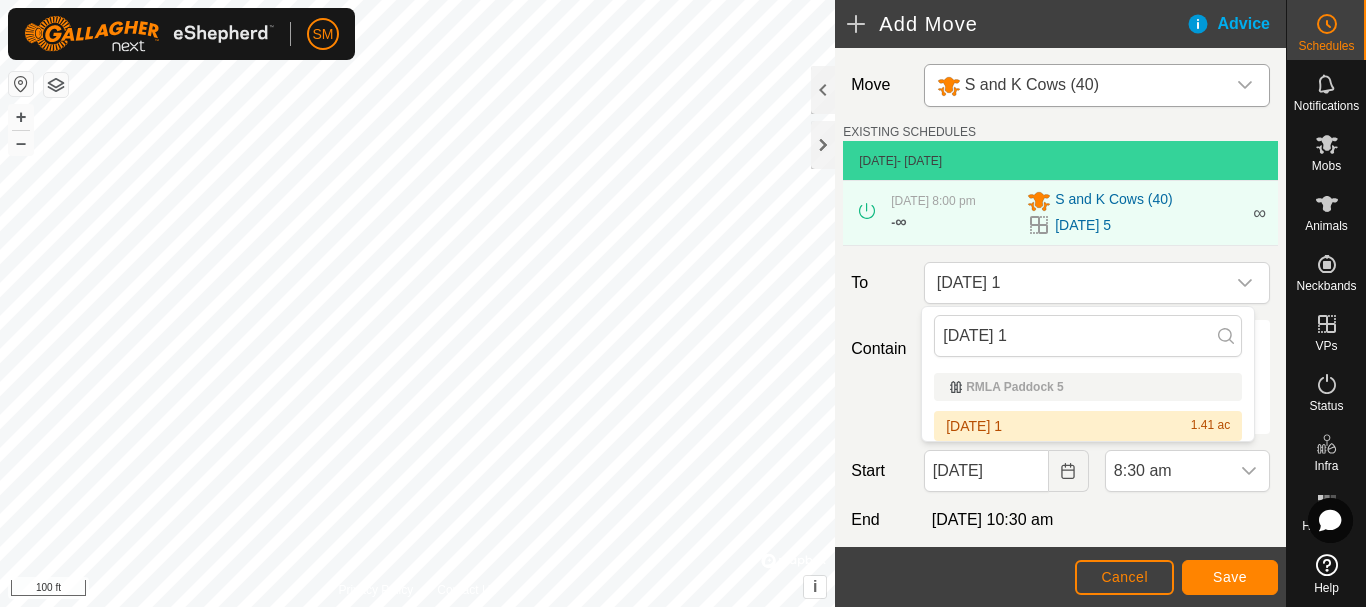 click on "[DATE] 1  1.41 ac" at bounding box center [1088, 426] 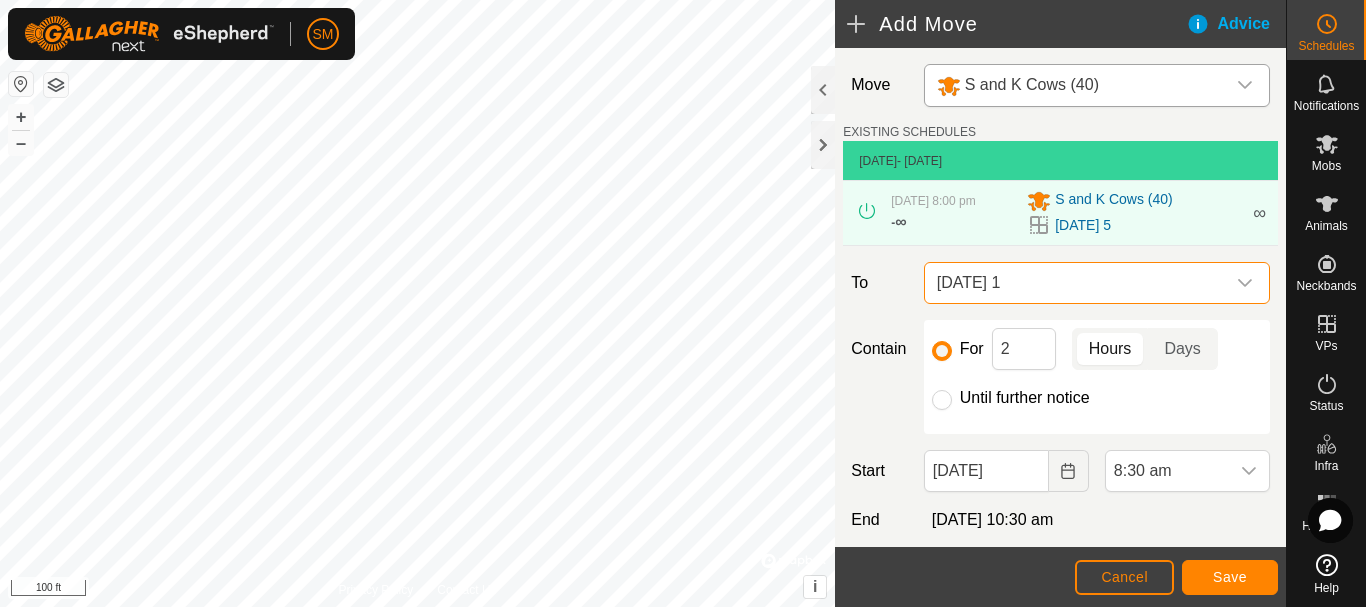 scroll, scrollTop: 100, scrollLeft: 0, axis: vertical 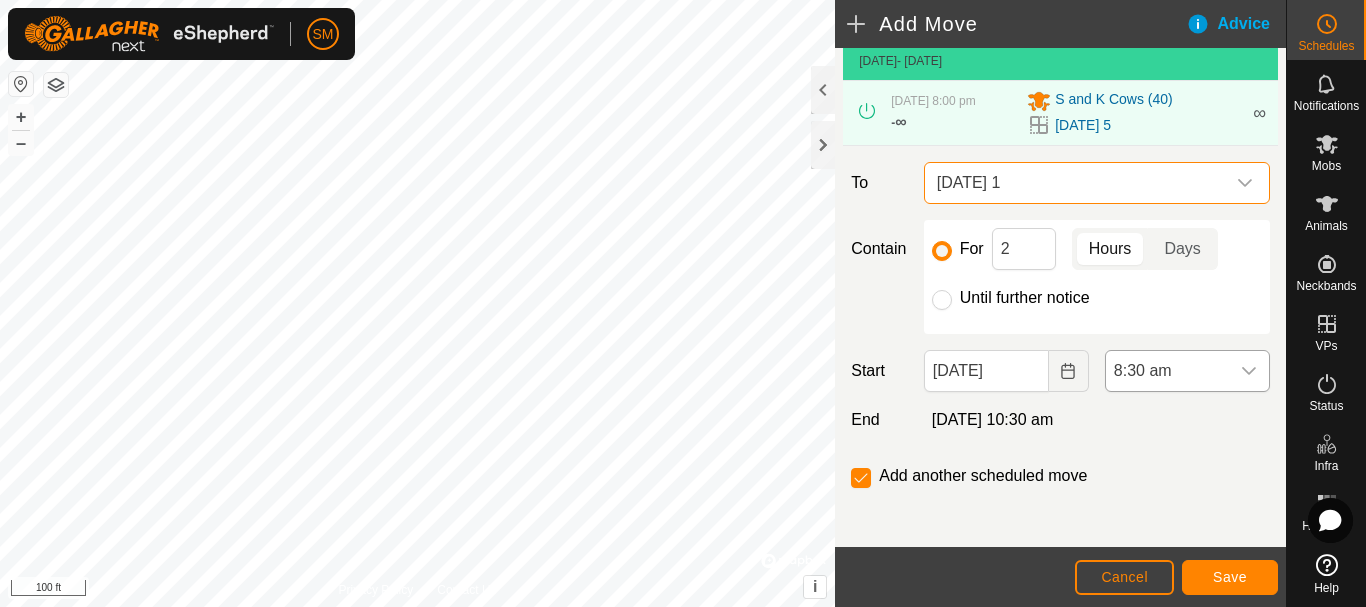 click 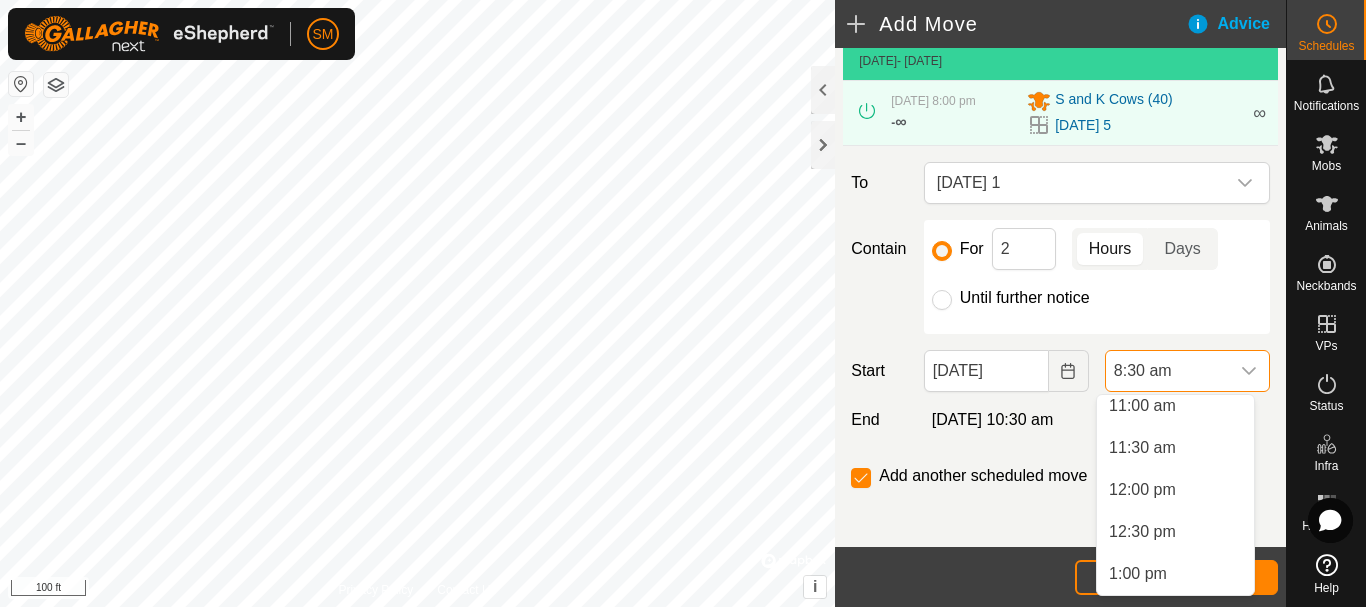 scroll, scrollTop: 954, scrollLeft: 0, axis: vertical 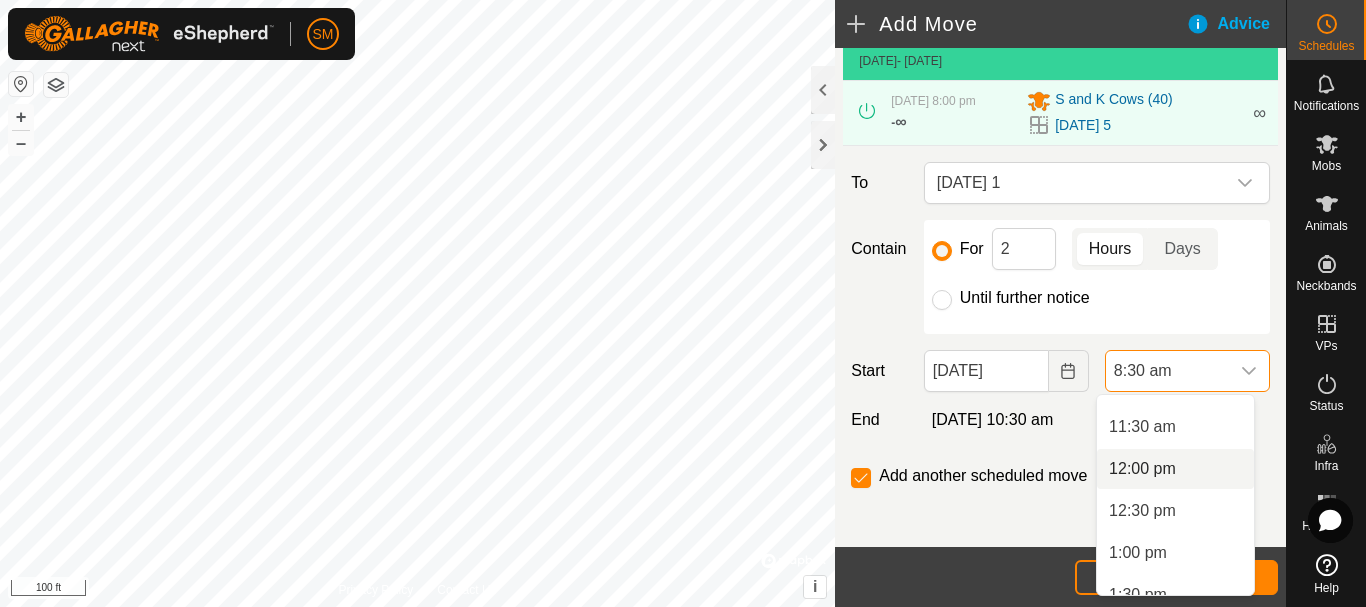 click on "12:00 pm" at bounding box center (1175, 469) 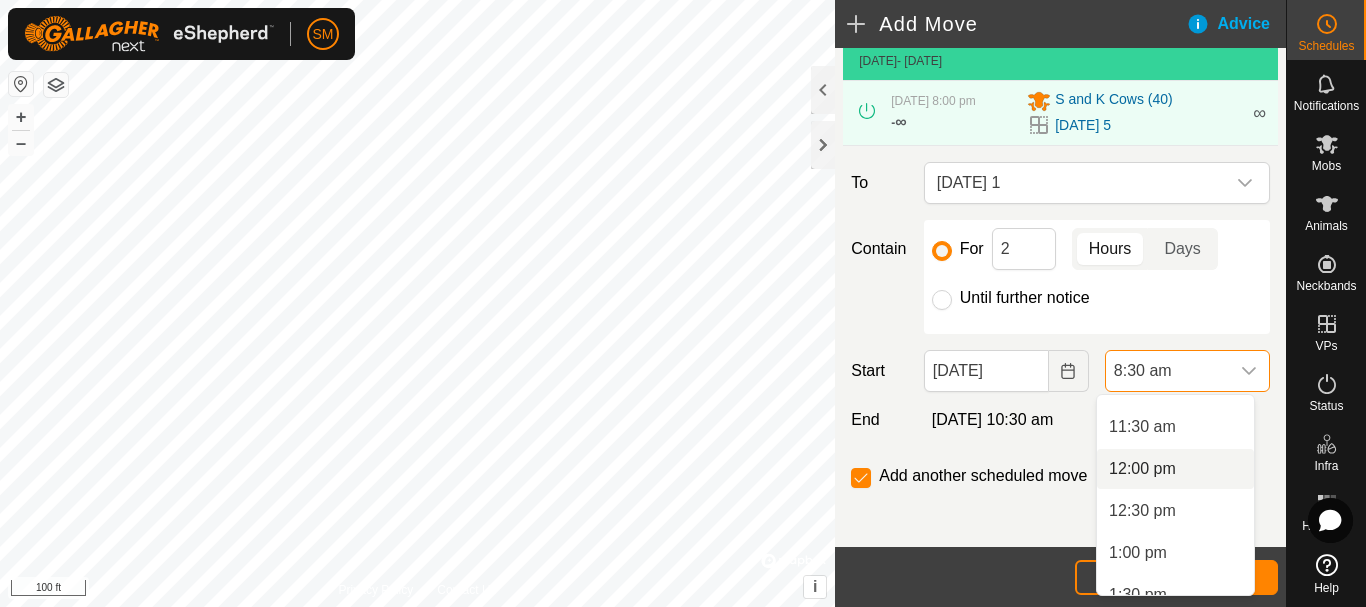 scroll, scrollTop: 0, scrollLeft: 0, axis: both 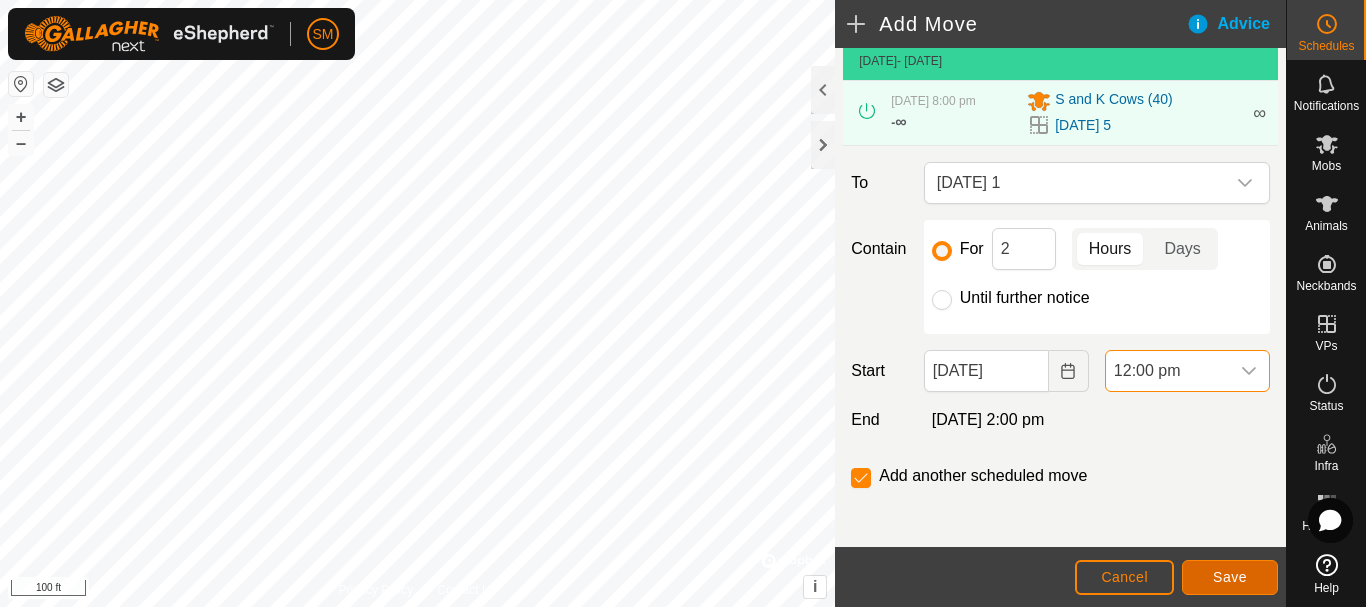 click on "Save" 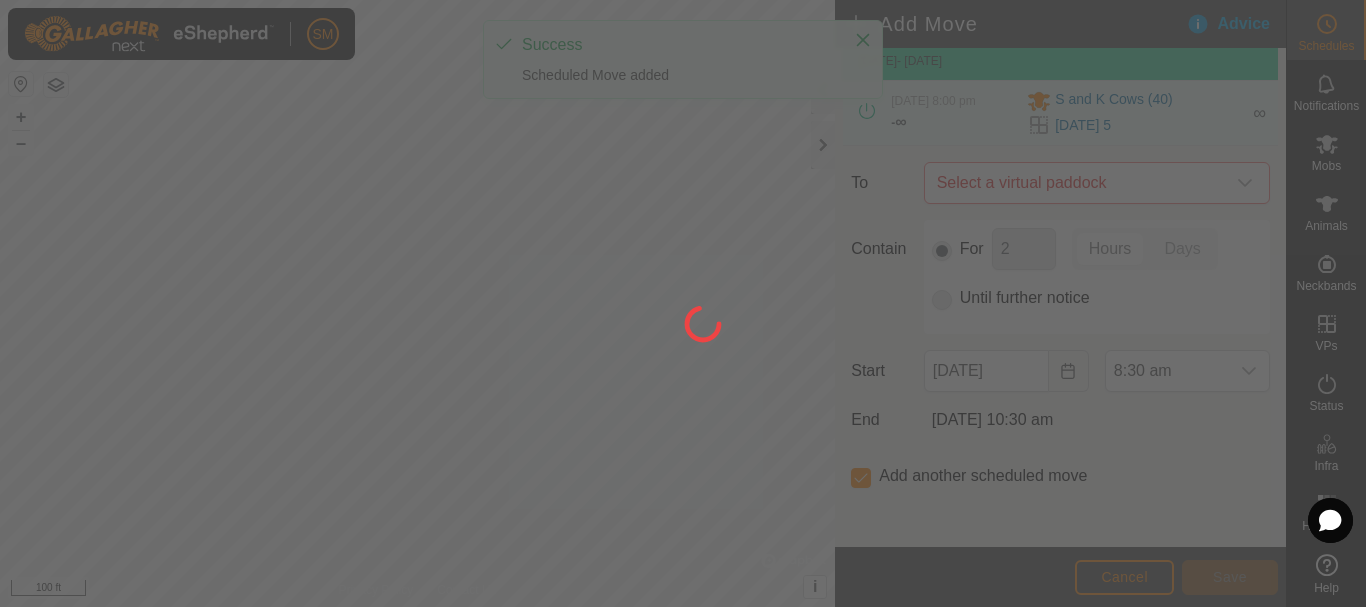 scroll, scrollTop: 0, scrollLeft: 0, axis: both 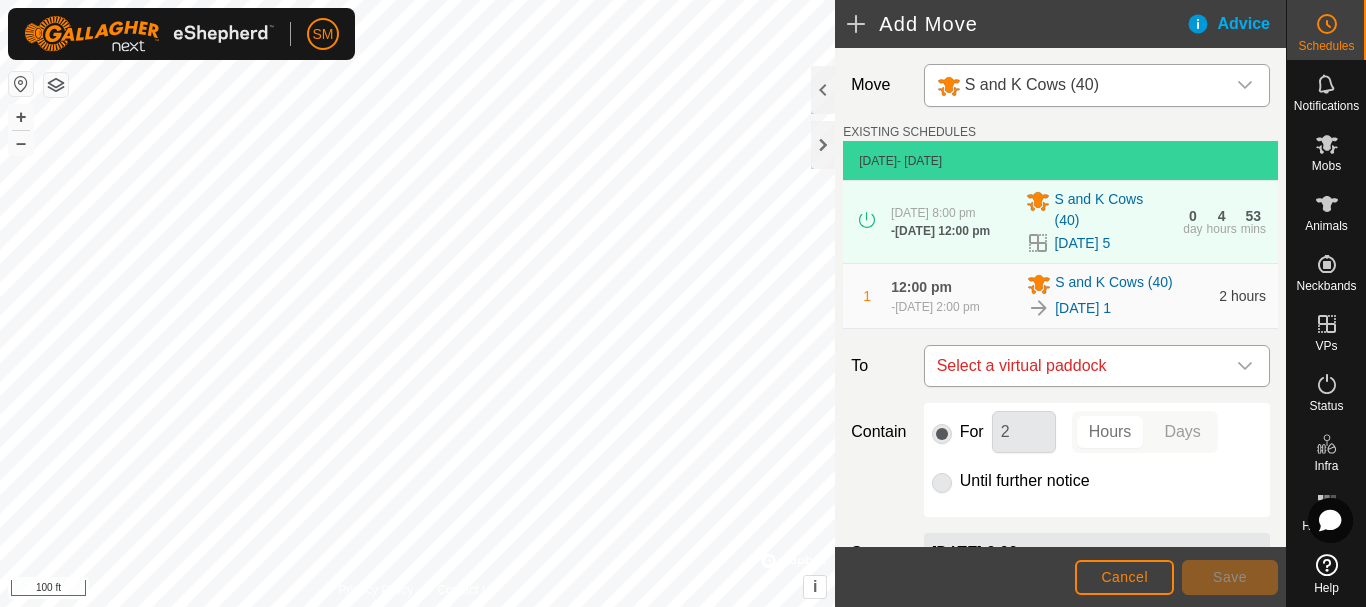 click 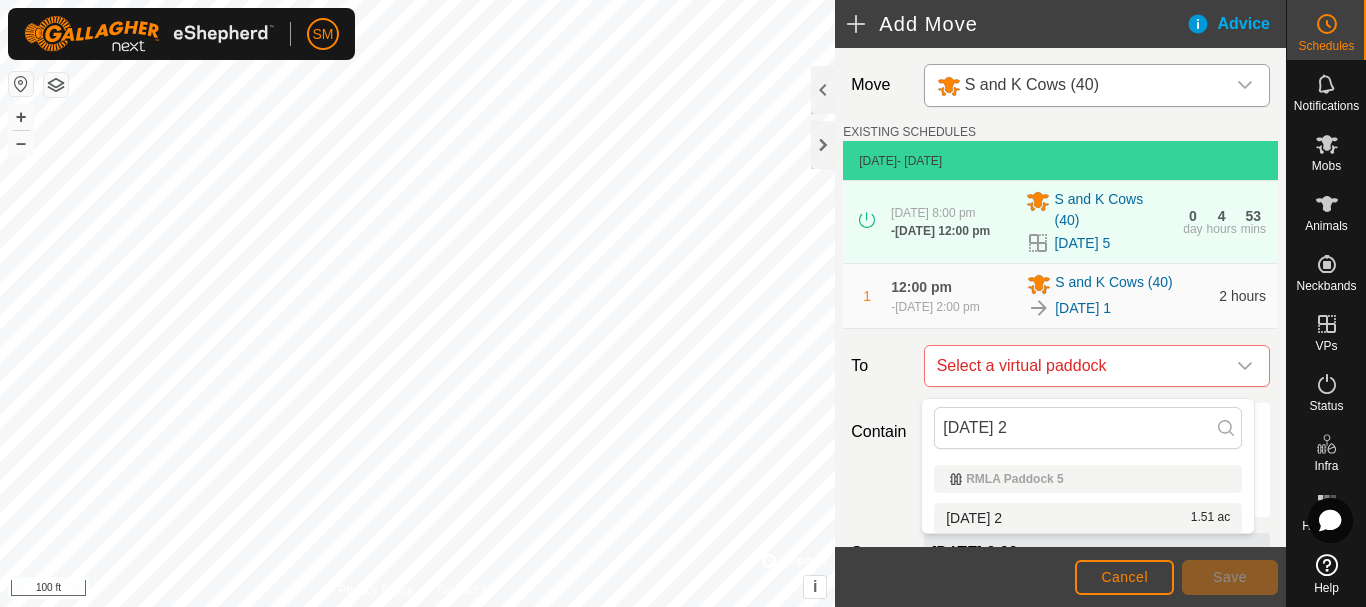 type on "[DATE] 2" 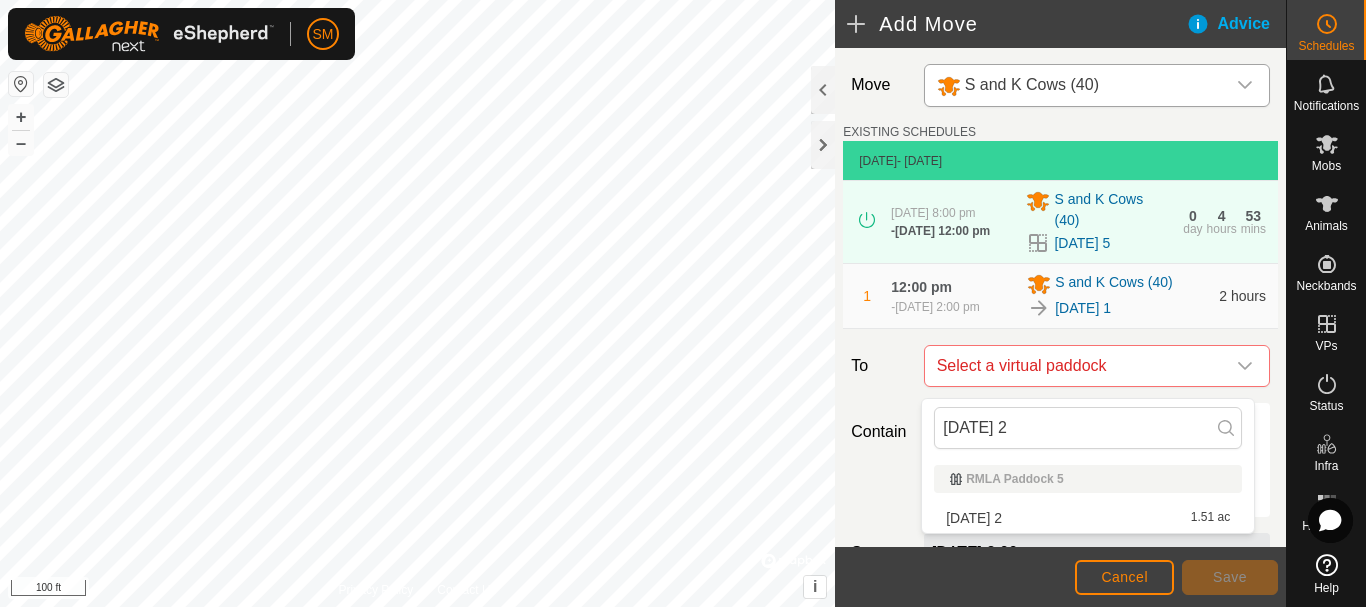 click on "[DATE] 2  1.51 ac" at bounding box center [1088, 518] 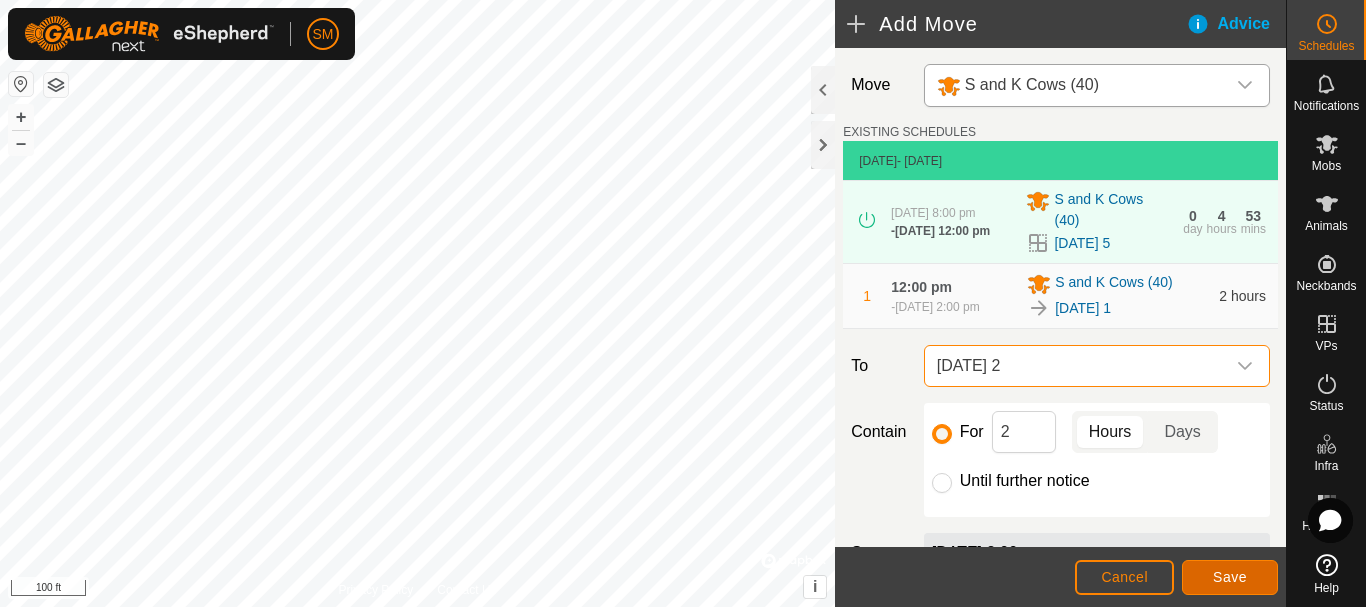 click on "Save" 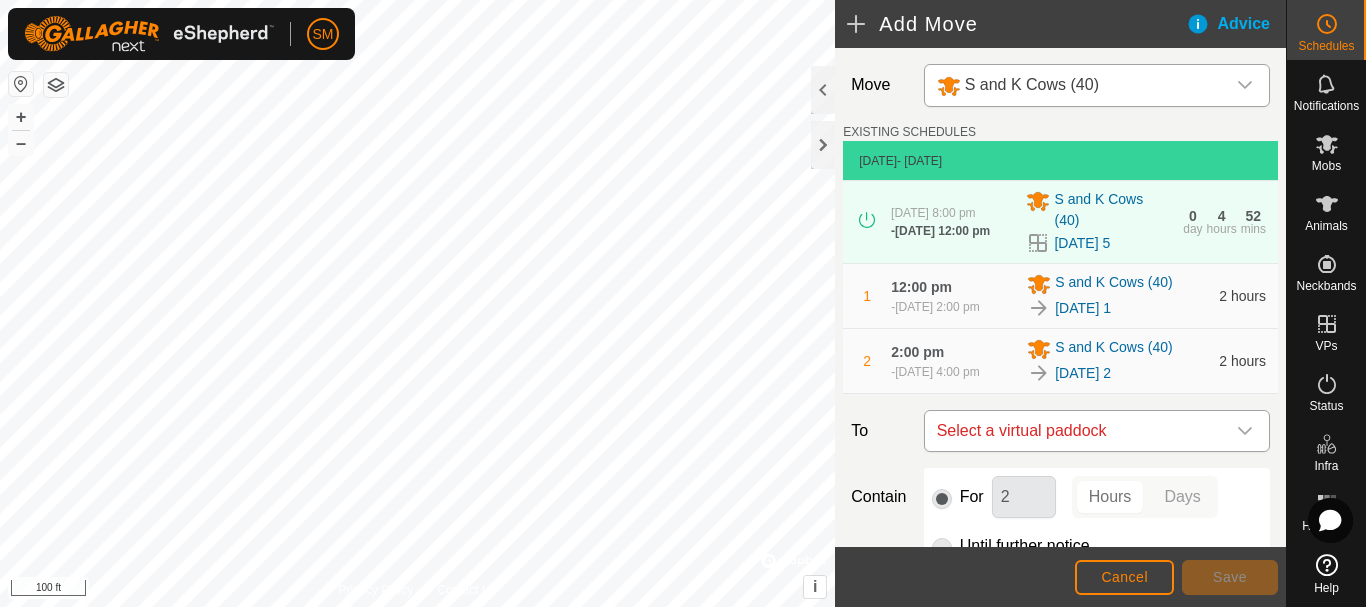click 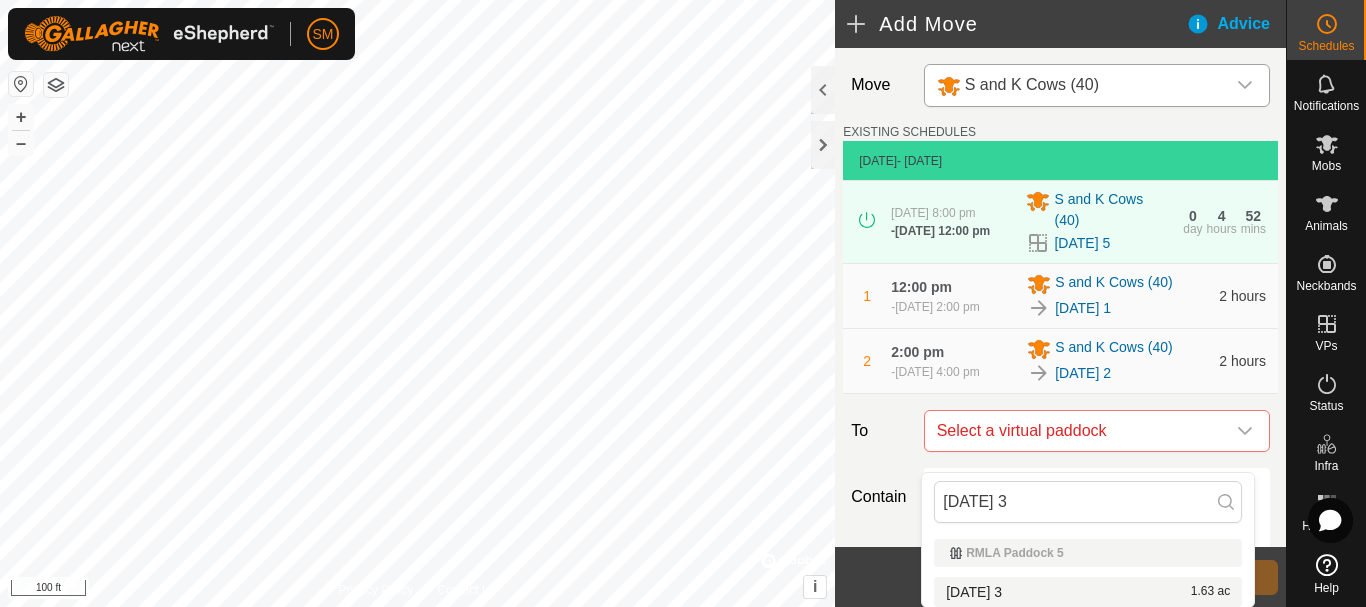 type on "[DATE] 3" 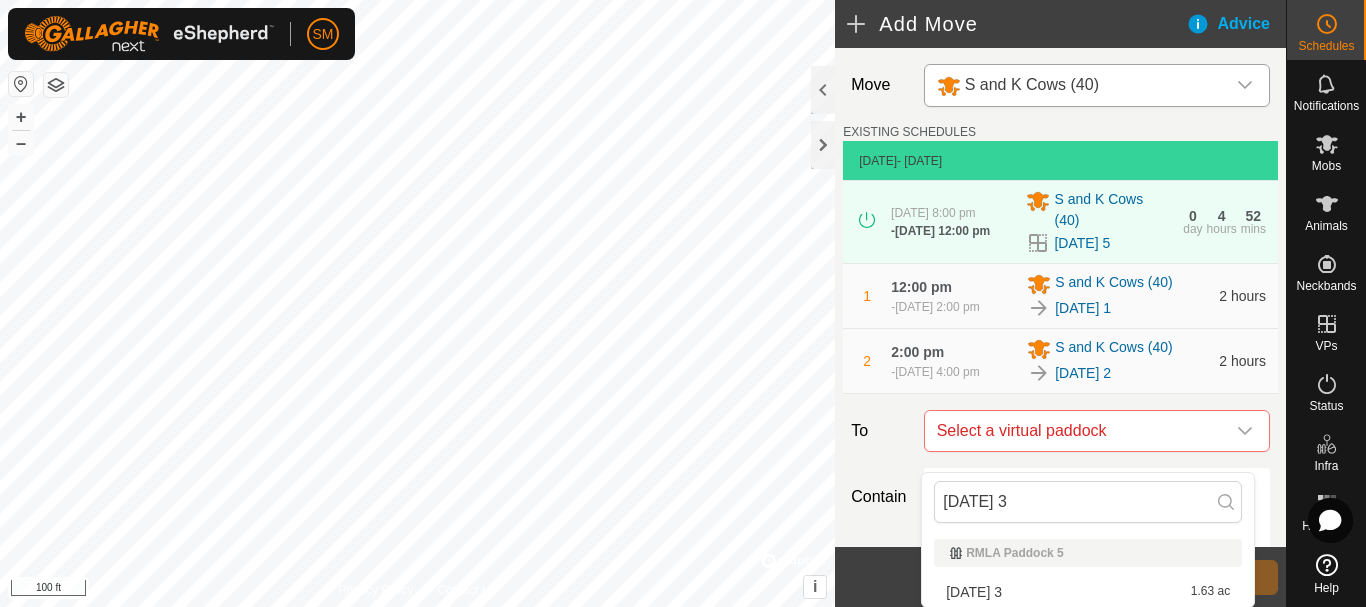 click on "[DATE] 3  1.63 ac" at bounding box center (1088, 592) 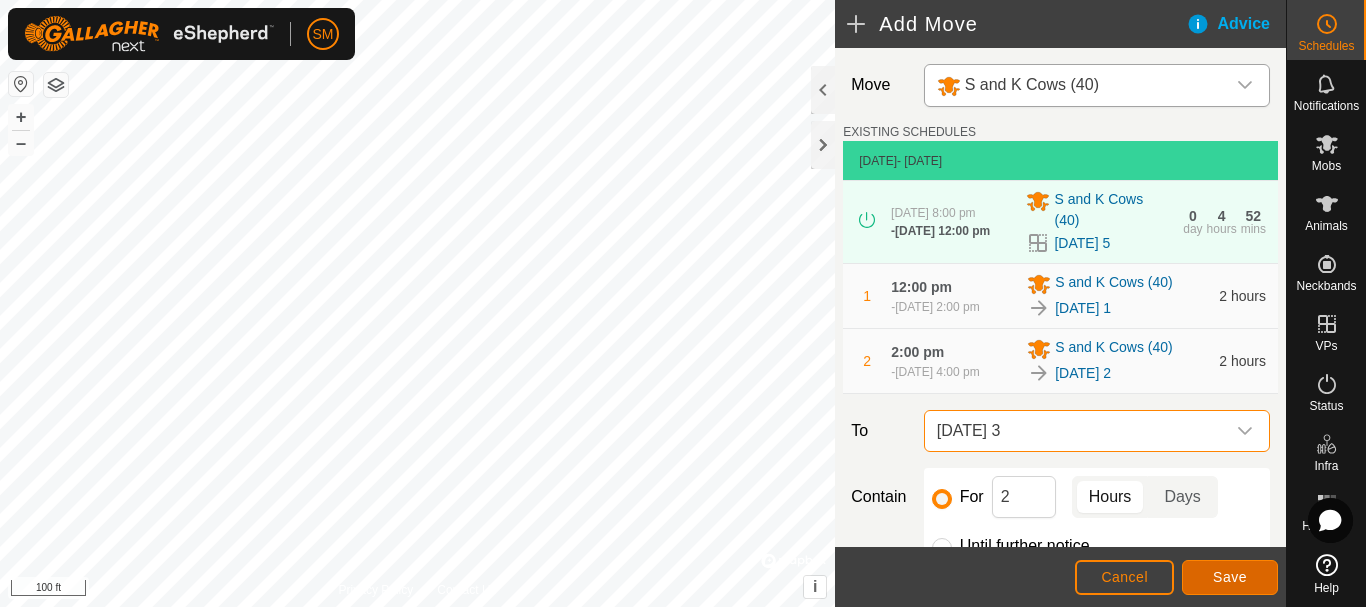 click on "Save" 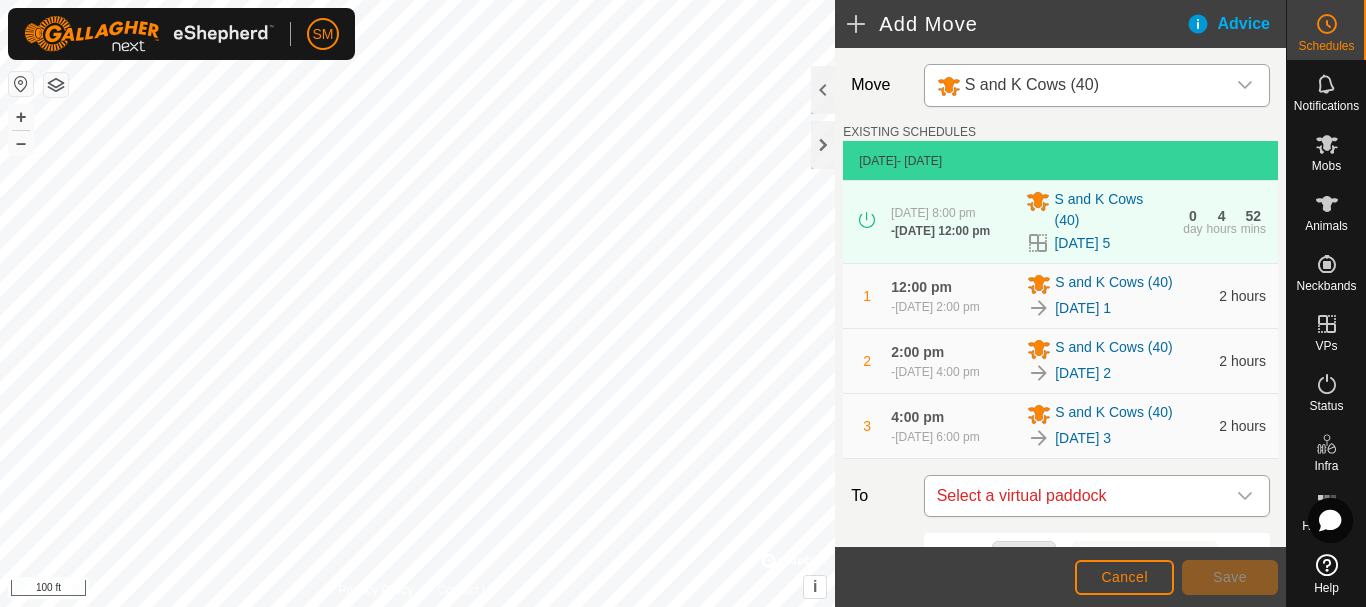 click 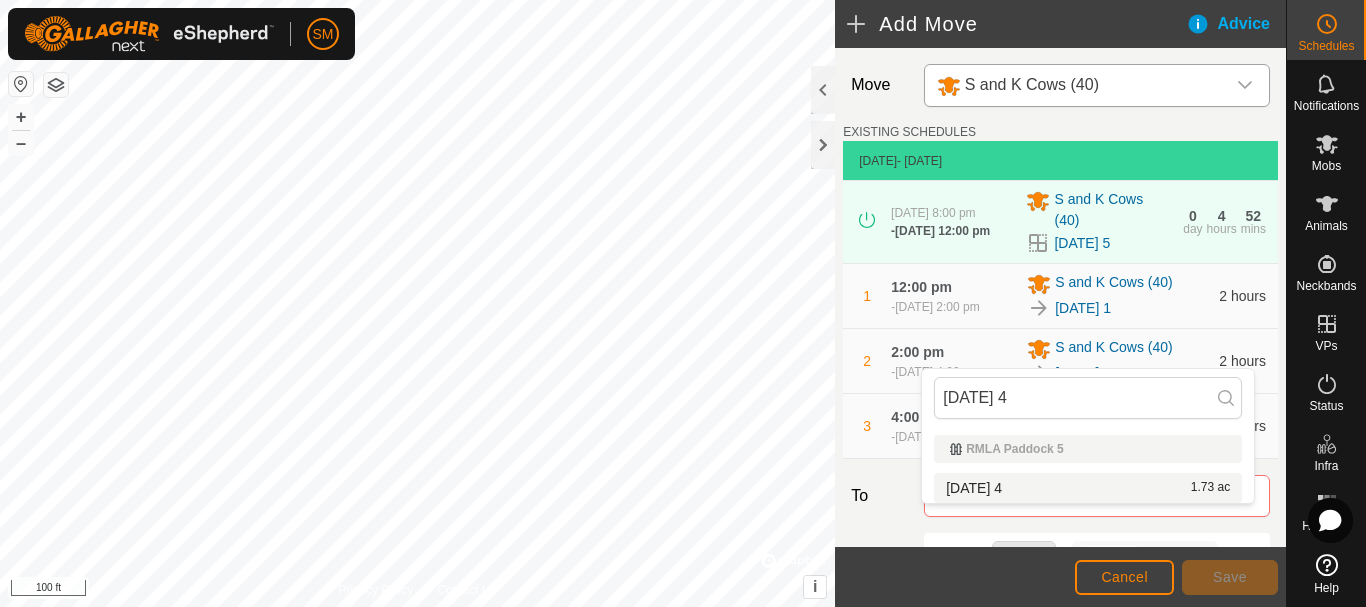 type on "[DATE] 4" 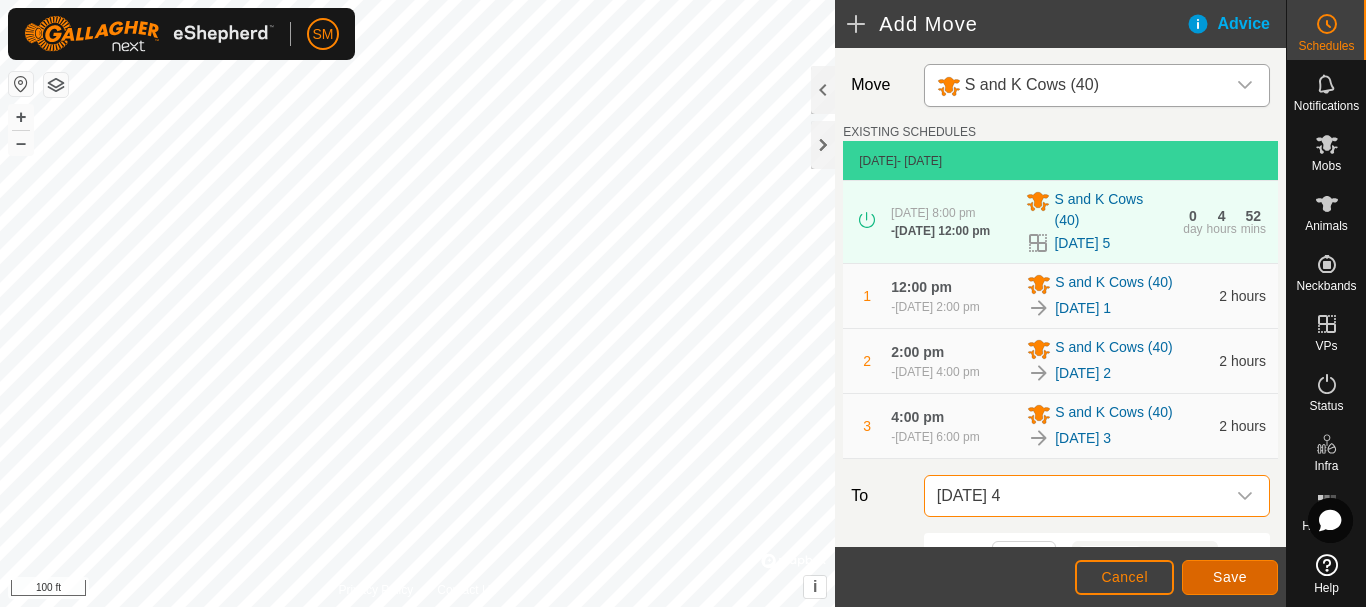 click on "Save" 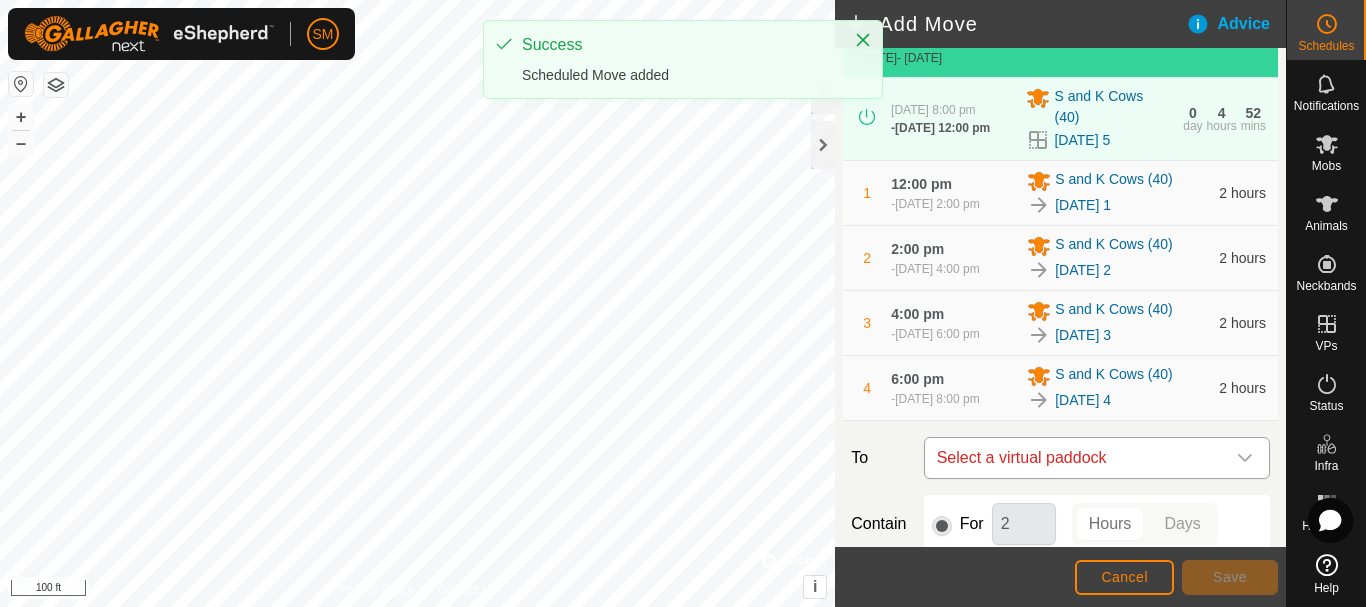 scroll, scrollTop: 100, scrollLeft: 0, axis: vertical 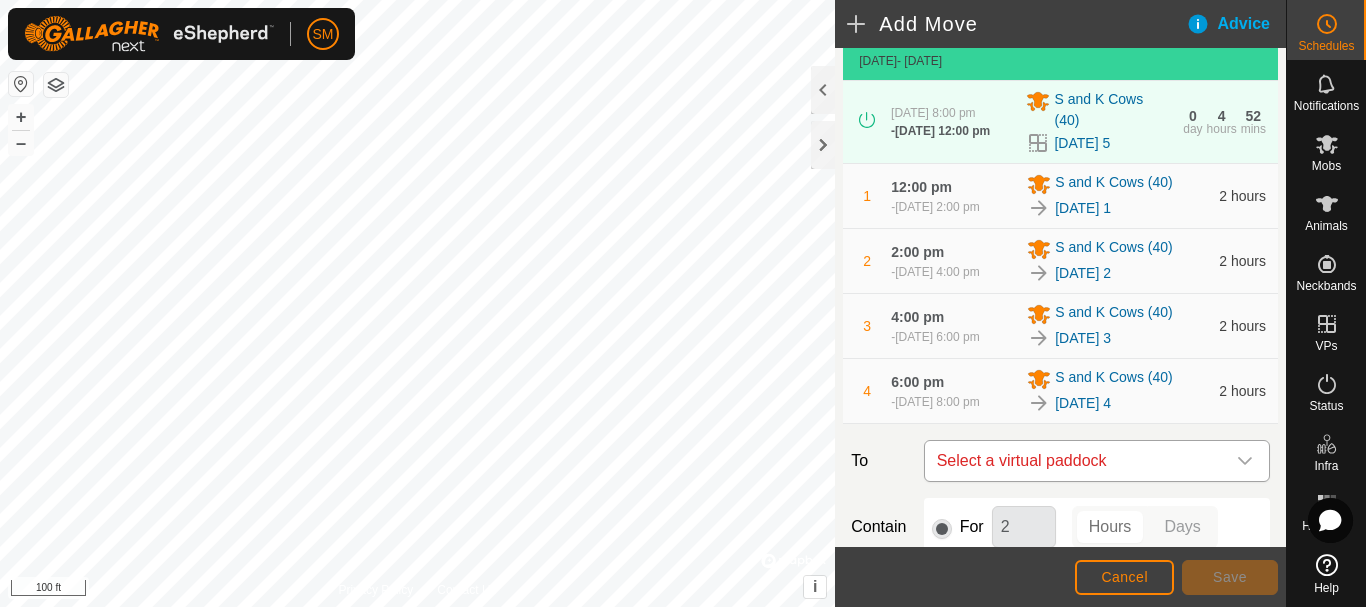 click at bounding box center [1245, 461] 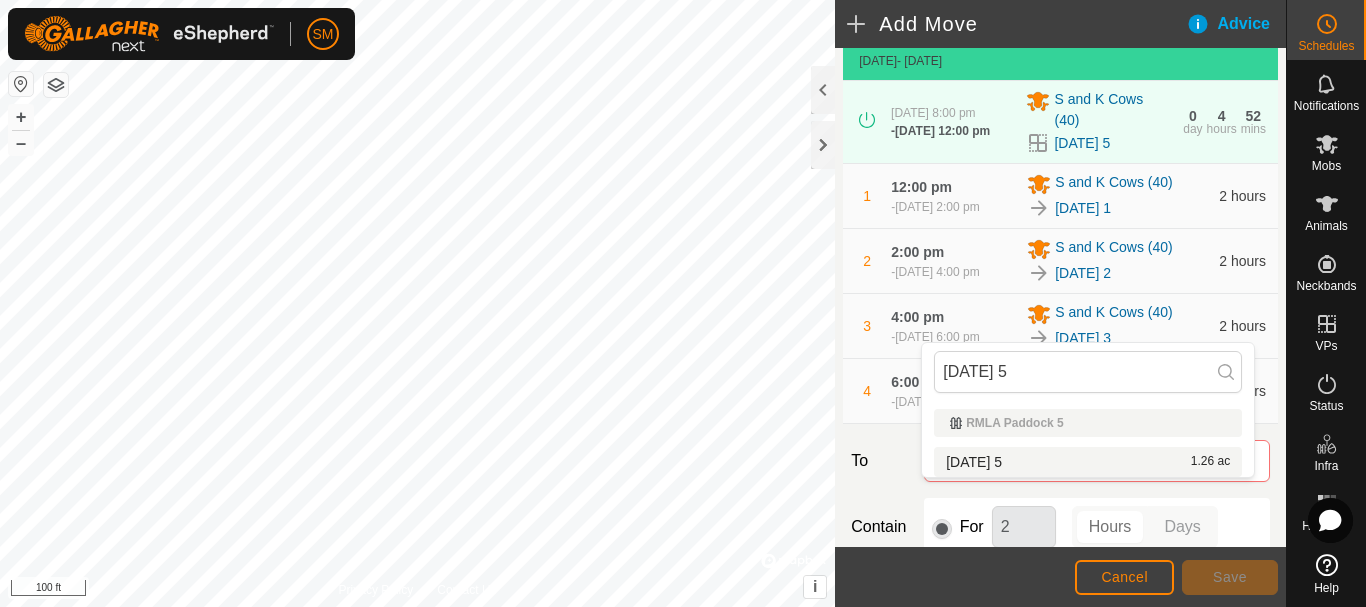 type on "[DATE] 5" 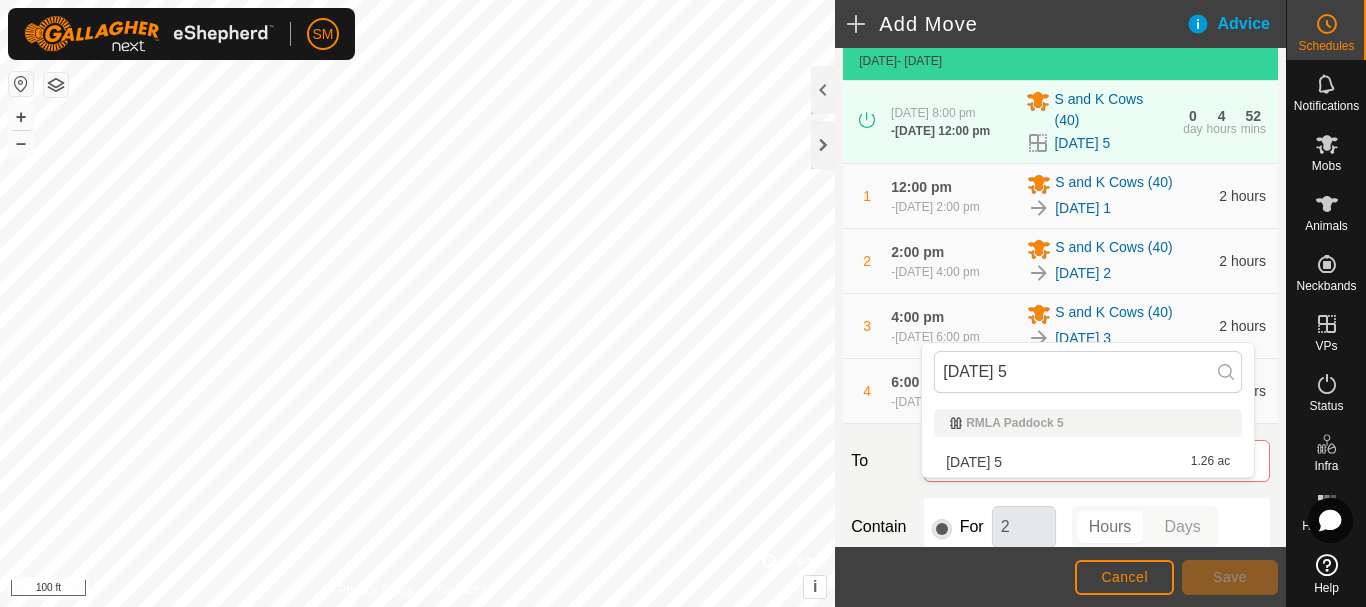 click on "[DATE] 5  1.26 ac" at bounding box center (1088, 462) 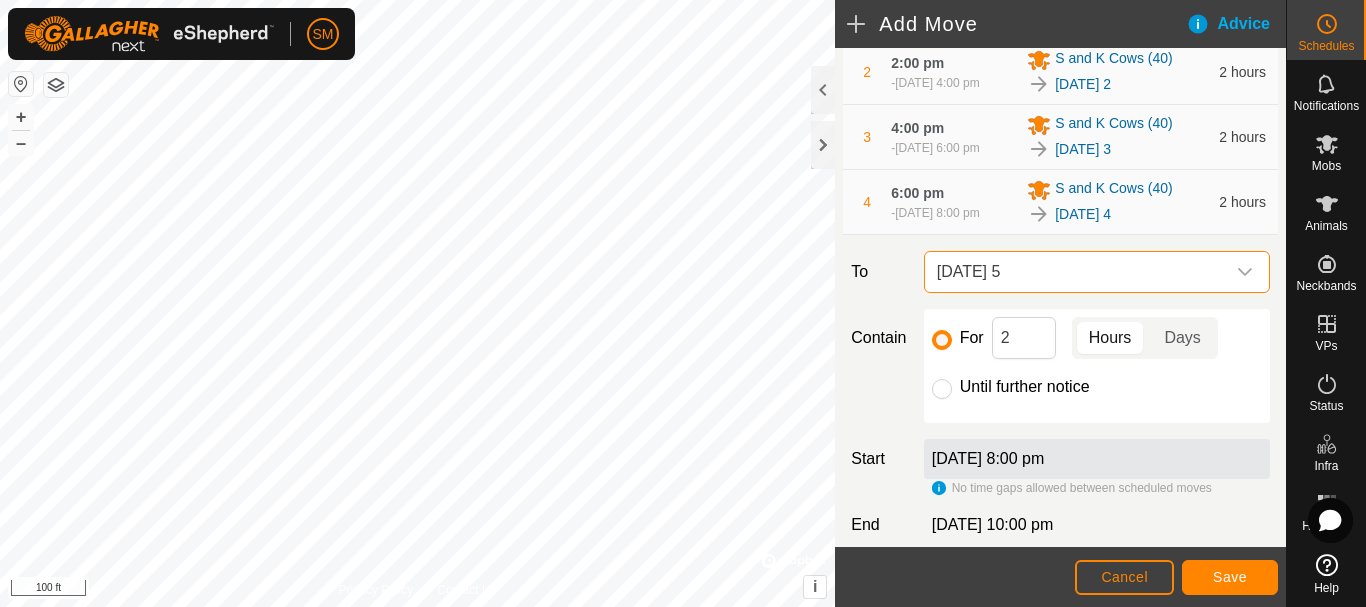scroll, scrollTop: 300, scrollLeft: 0, axis: vertical 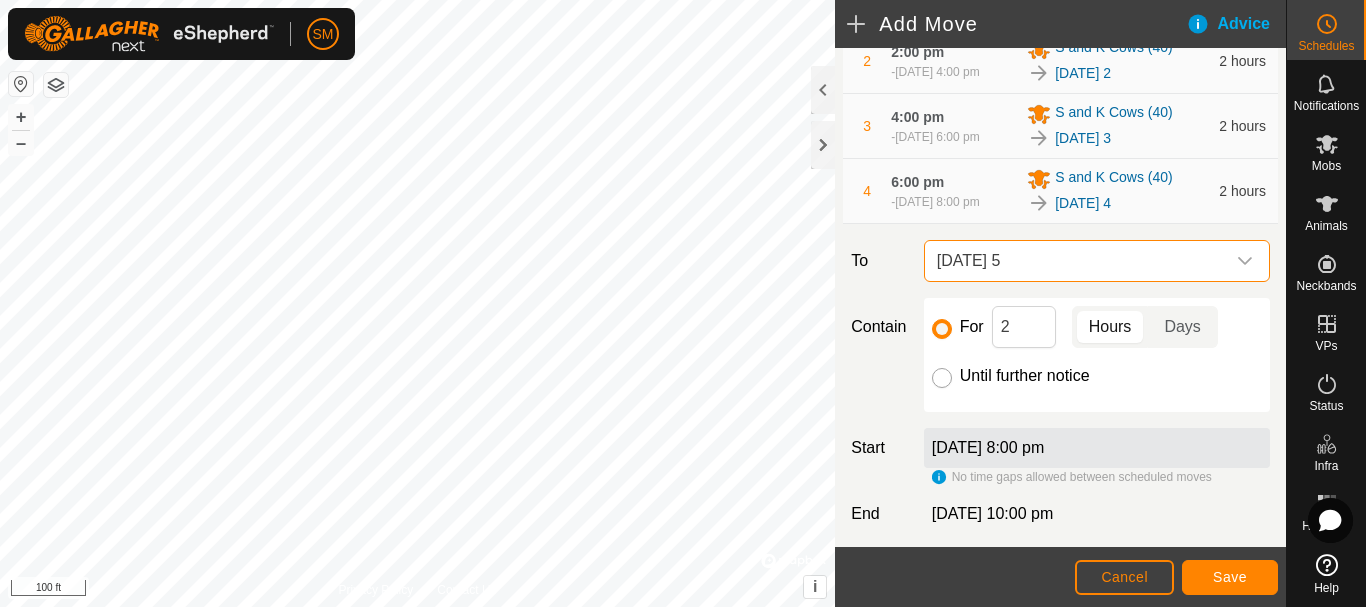 click on "Until further notice" at bounding box center [942, 378] 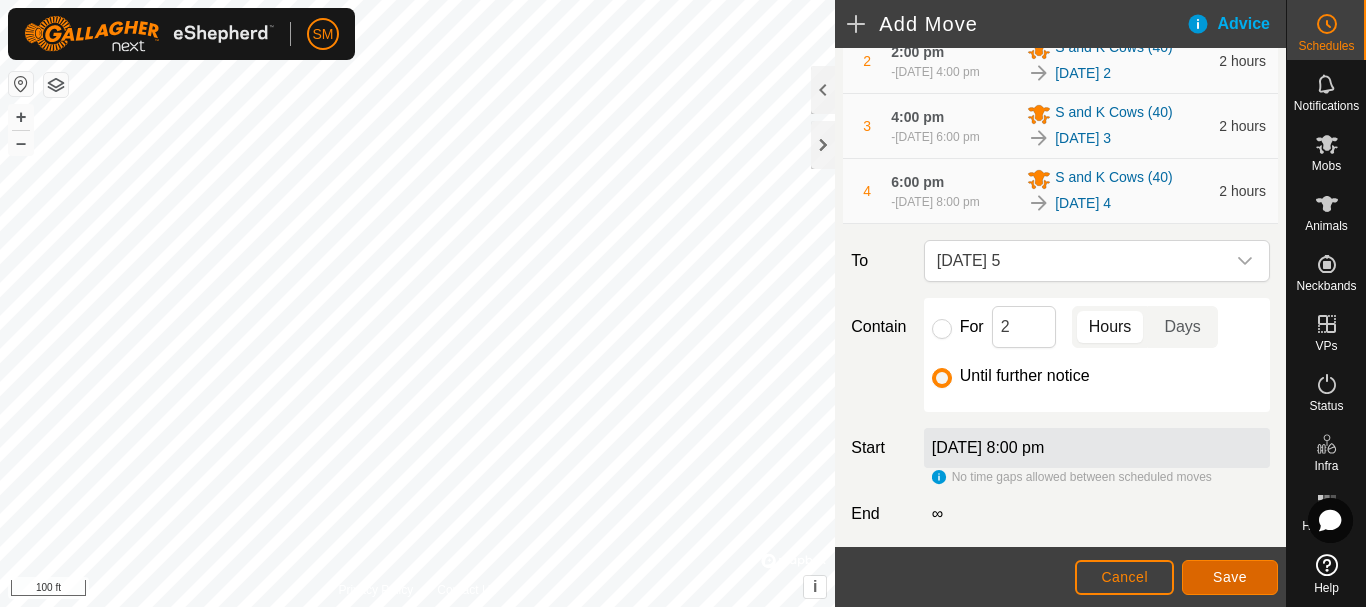 click on "Save" 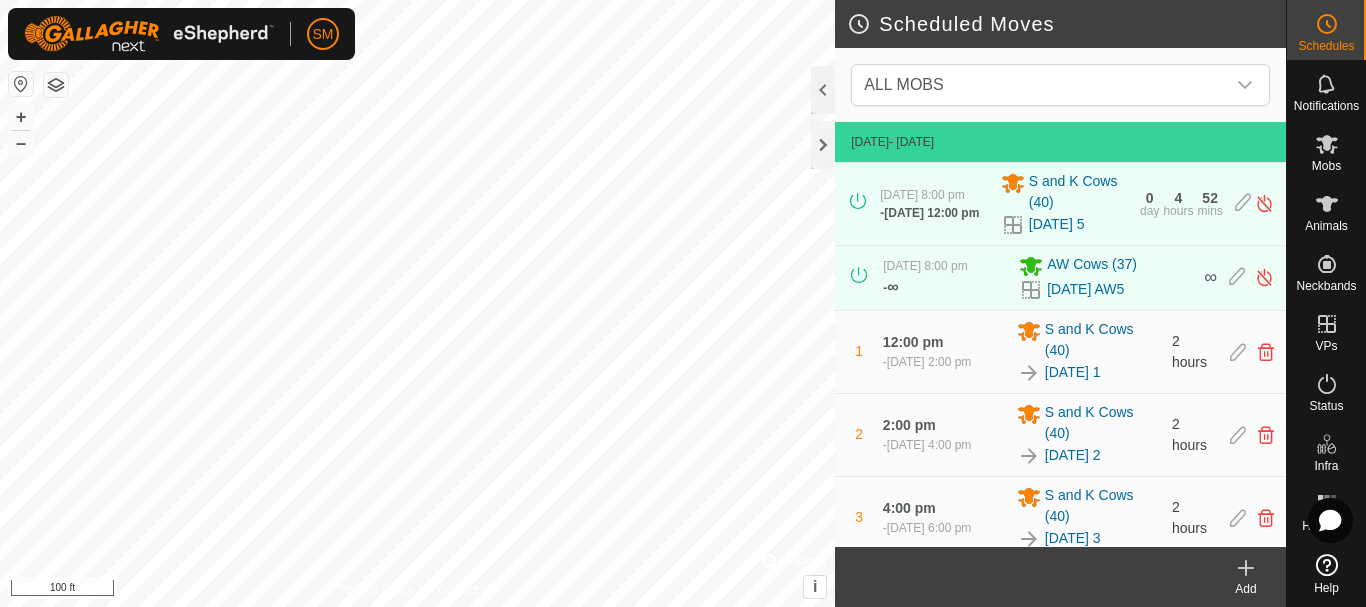 click 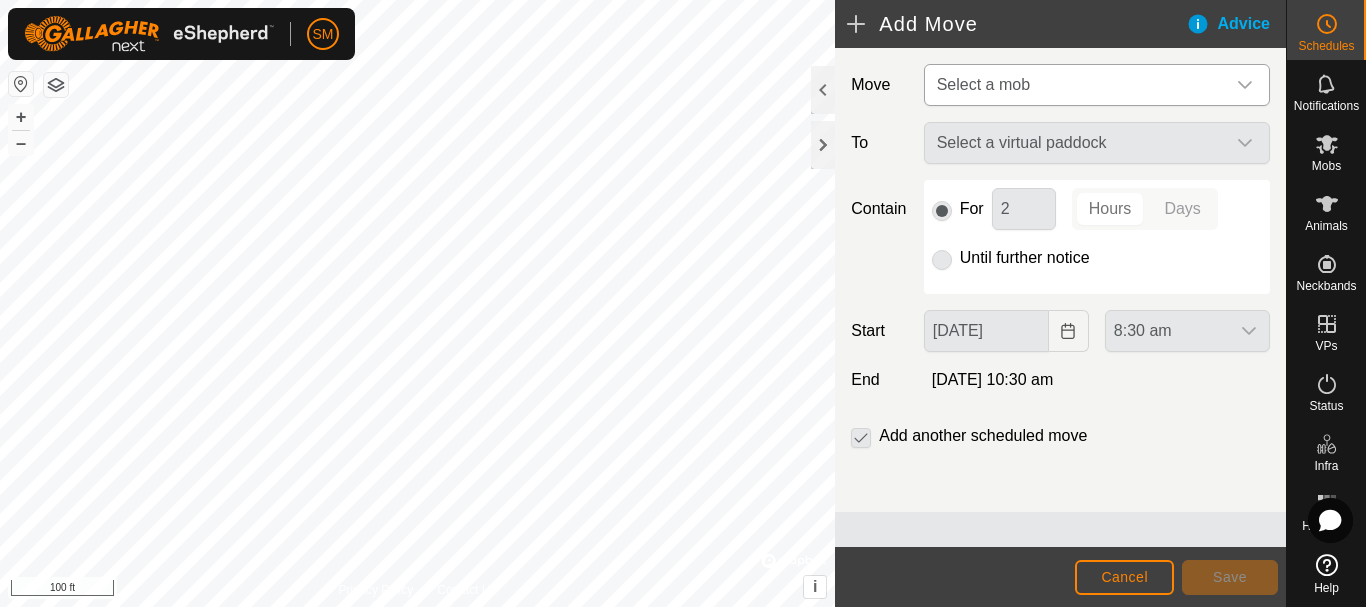 click on "Select a mob" at bounding box center (1077, 85) 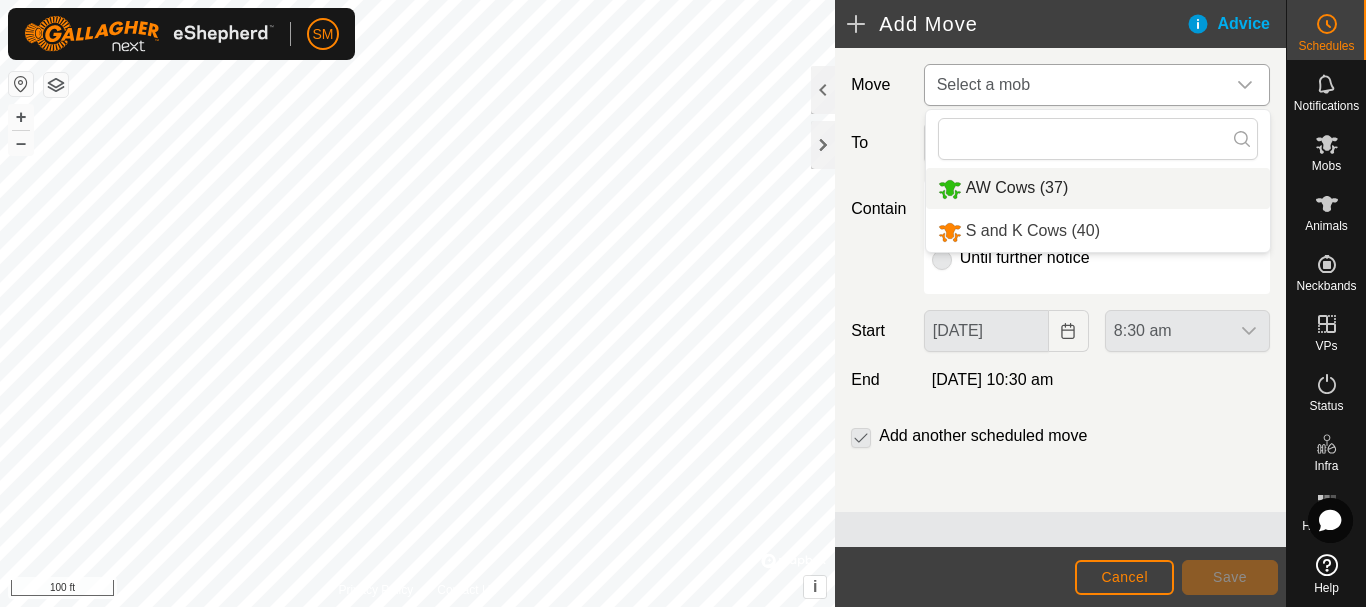 click on "AW Cows (37)" at bounding box center (1098, 188) 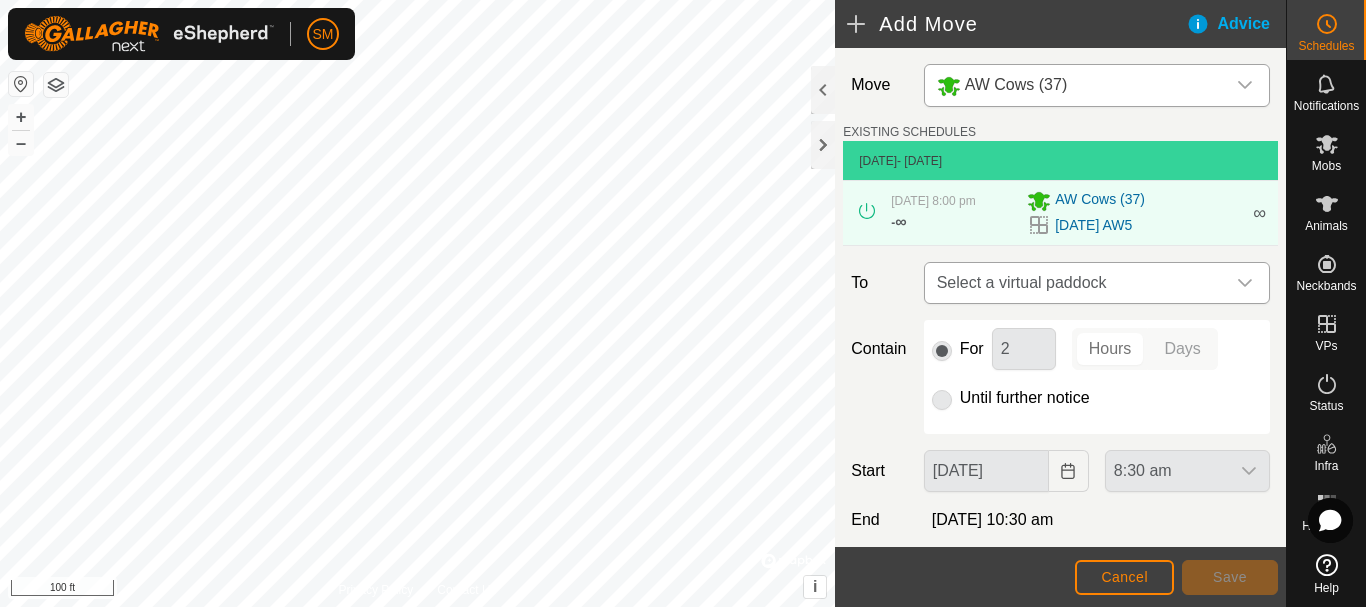 click 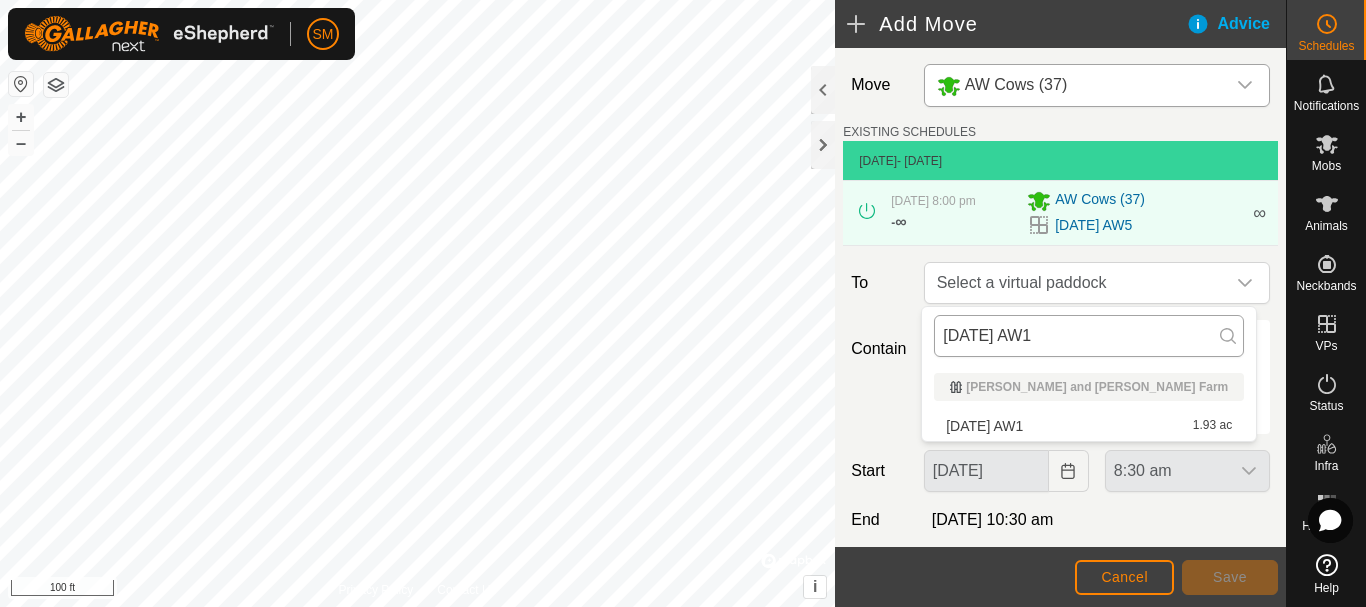 drag, startPoint x: 1052, startPoint y: 339, endPoint x: 941, endPoint y: 346, distance: 111.220505 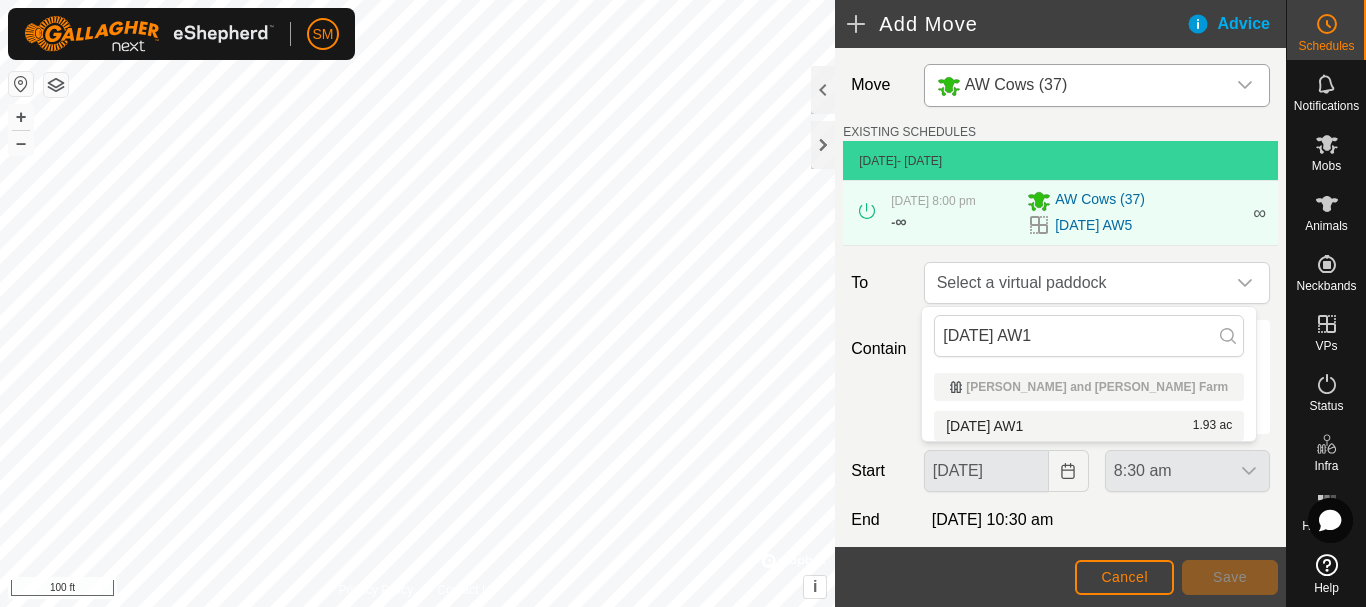 type on "[DATE] AW1" 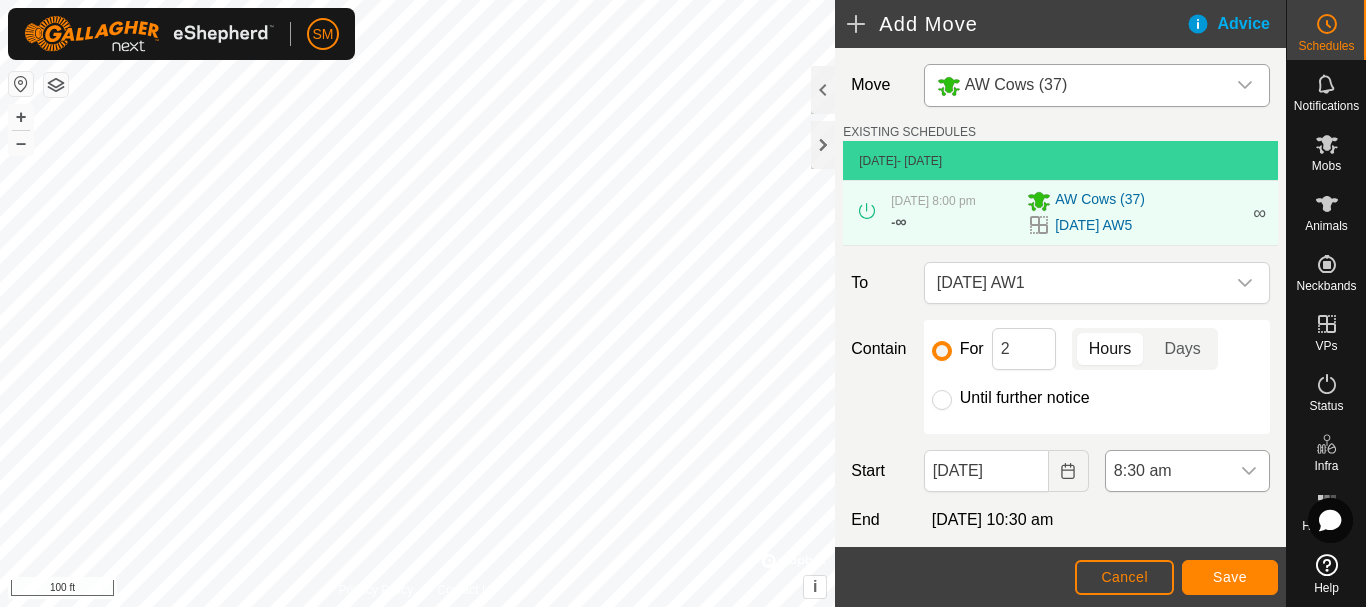 click 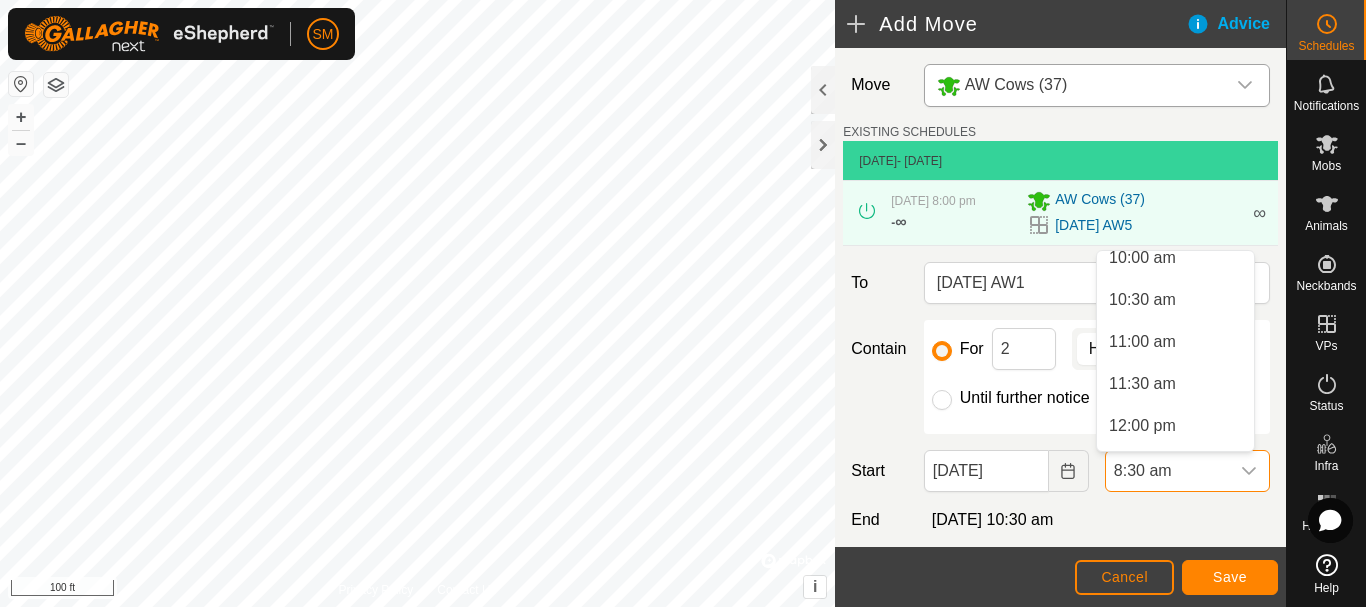 scroll, scrollTop: 854, scrollLeft: 0, axis: vertical 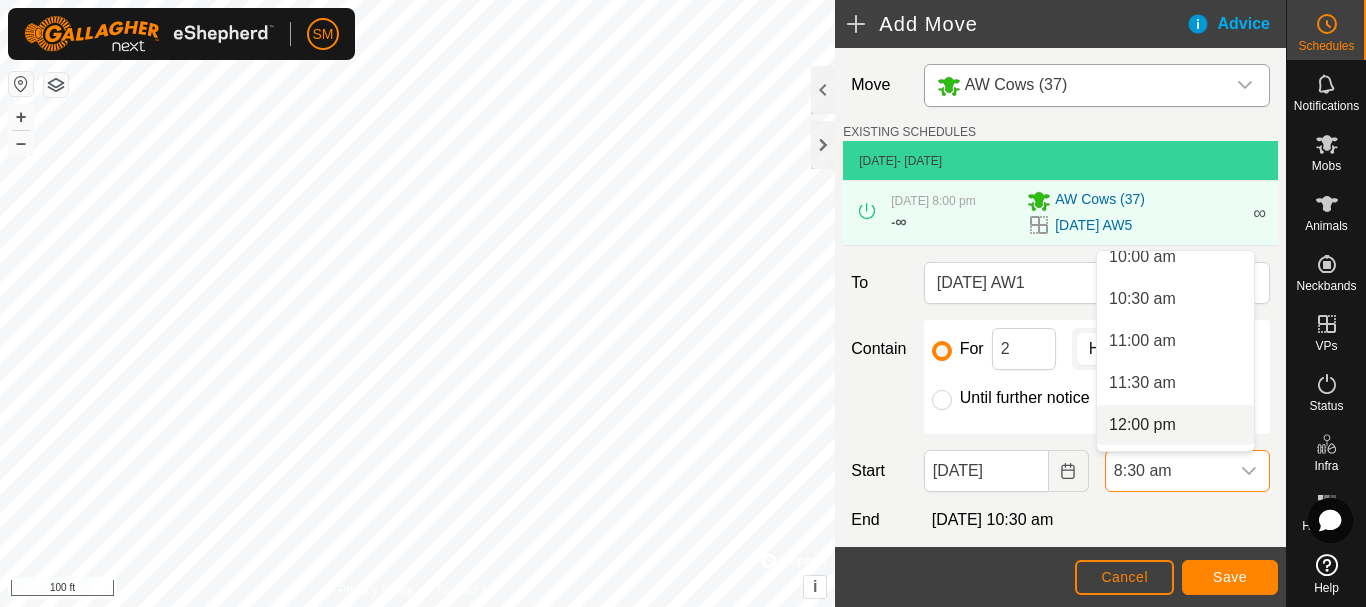 click on "12:00 pm" at bounding box center (1175, 425) 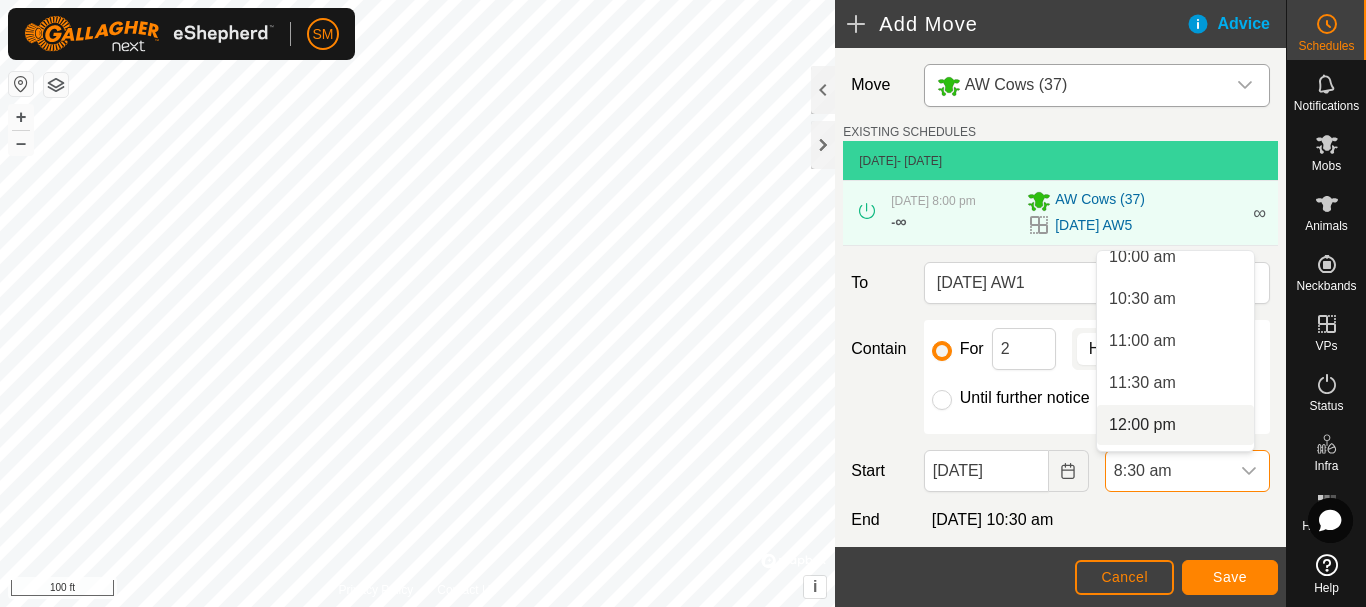 scroll, scrollTop: 0, scrollLeft: 0, axis: both 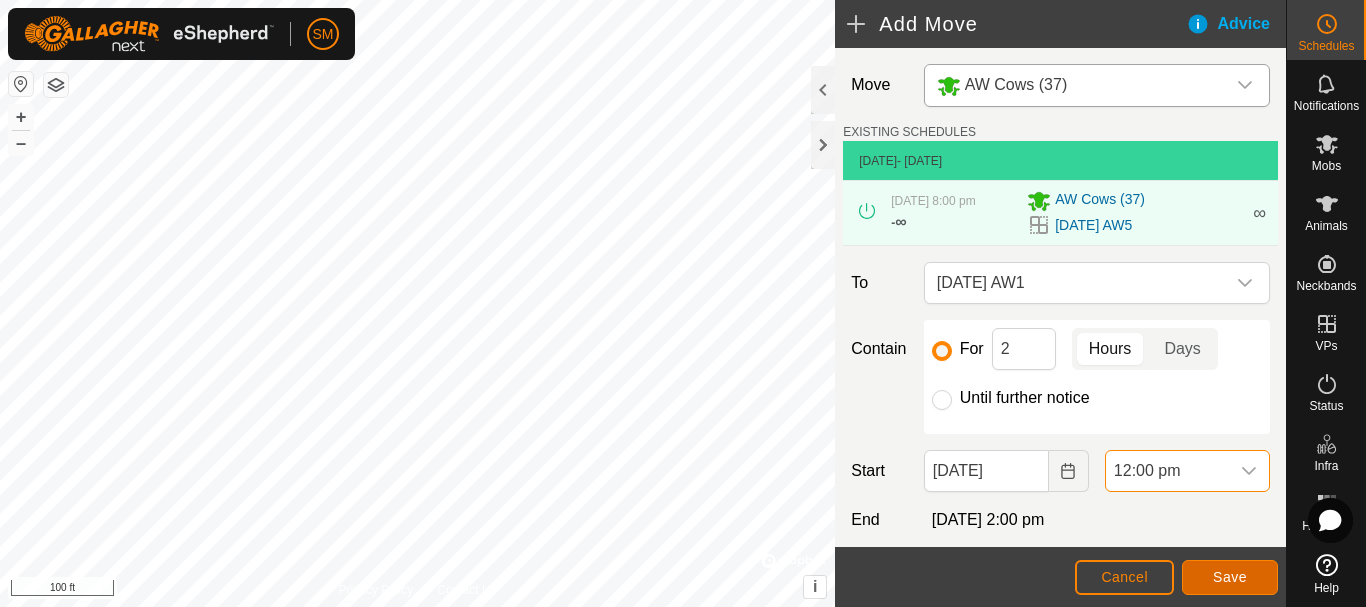 click on "Save" 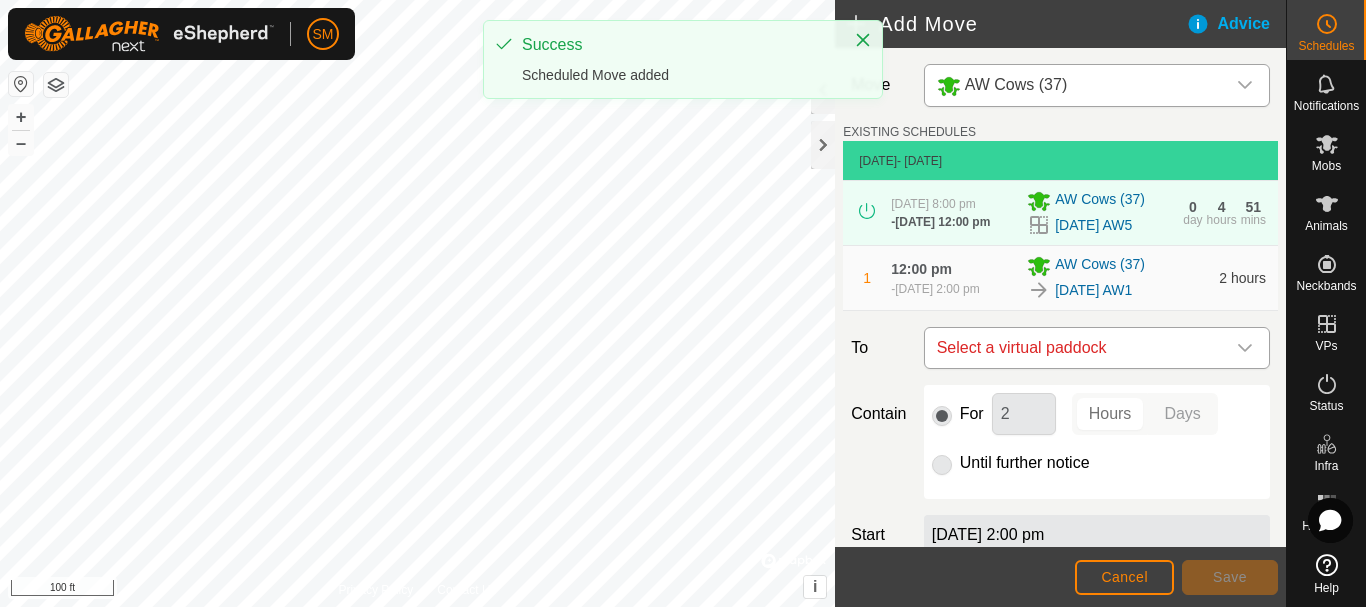 click at bounding box center (1245, 348) 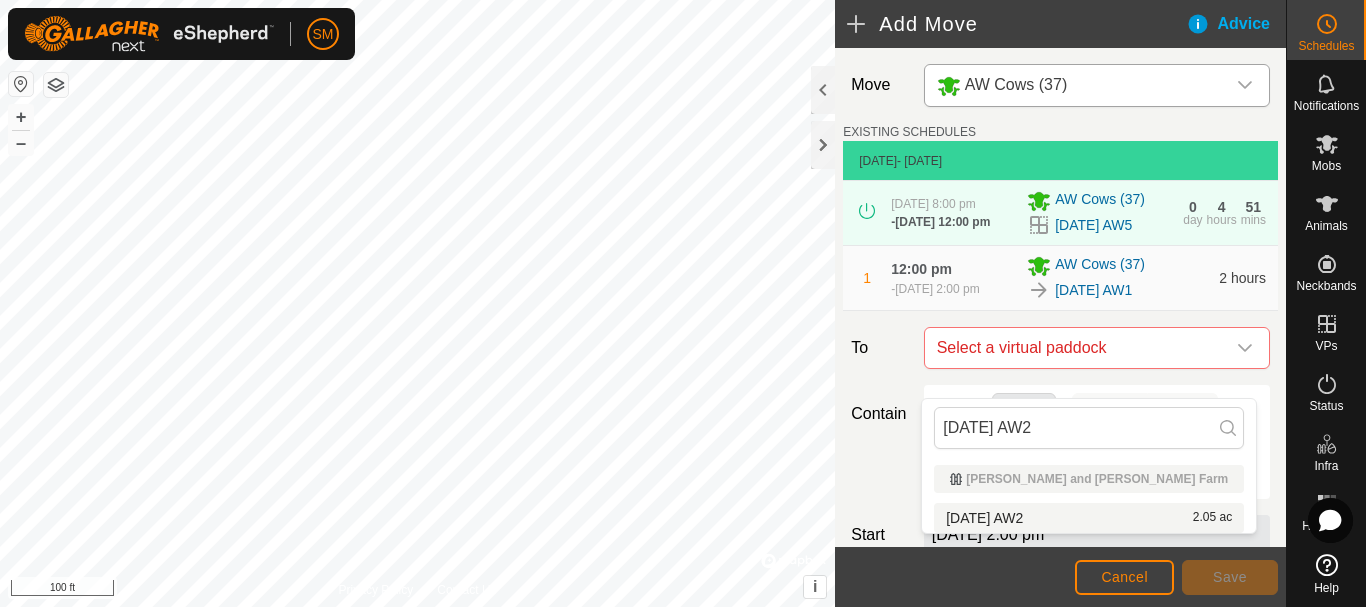 type on "[DATE] AW2" 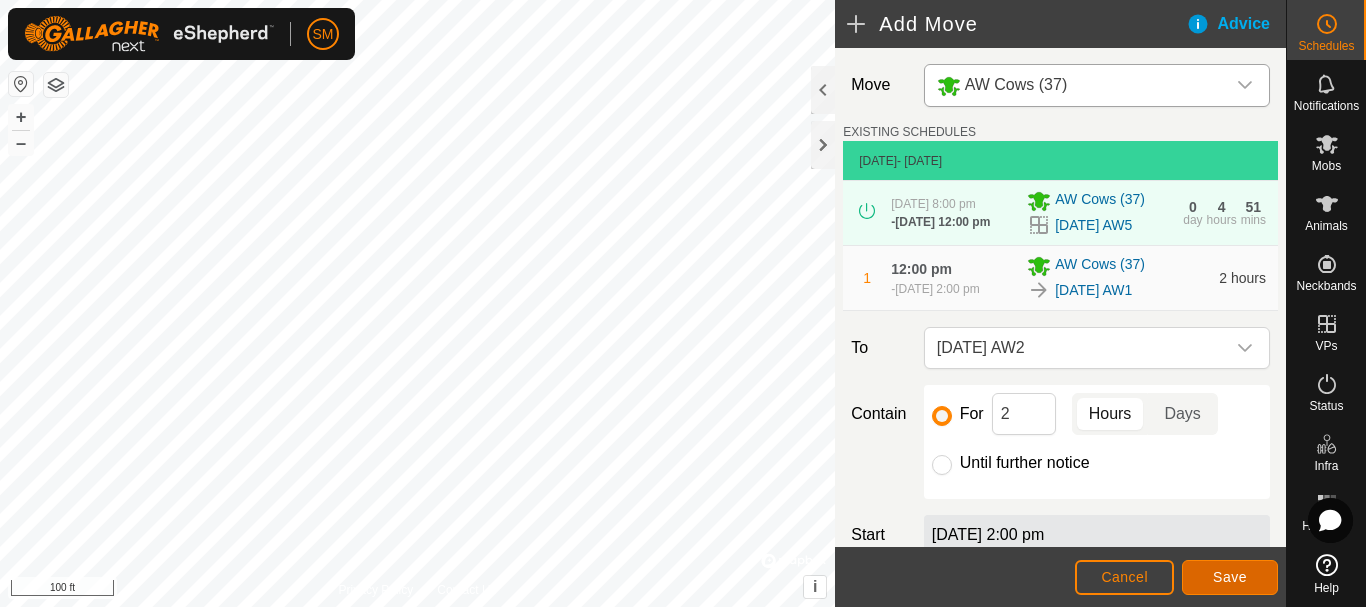 click on "Save" 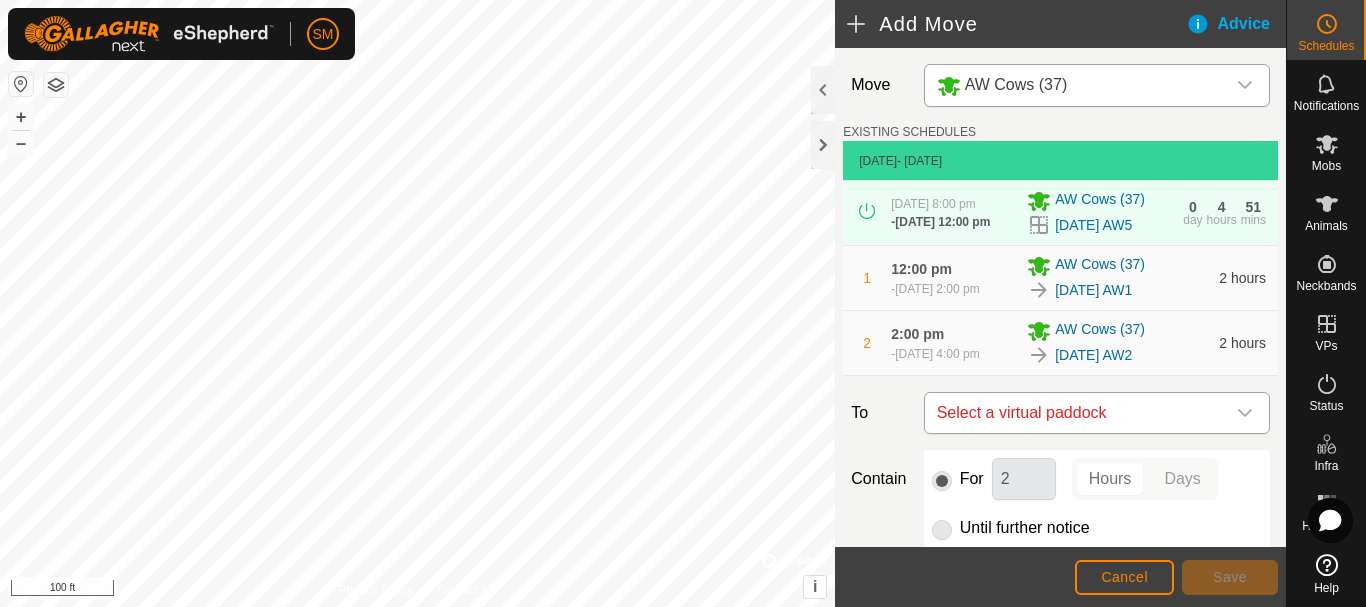 click at bounding box center (1245, 413) 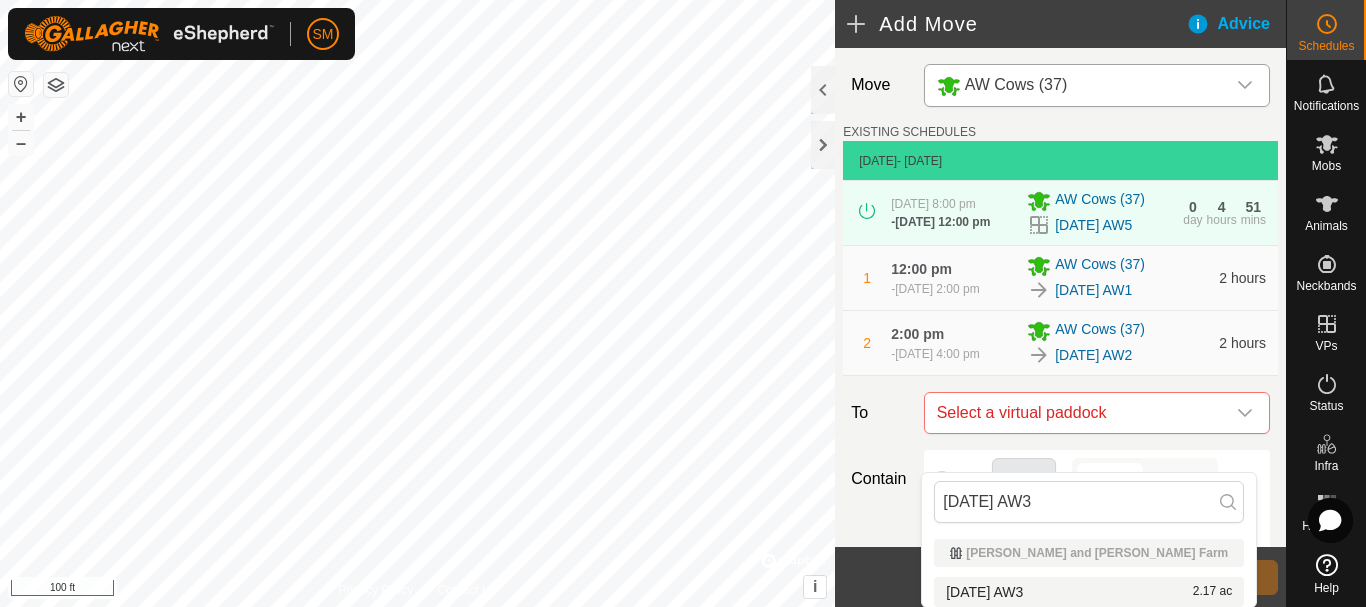 type on "[DATE] AW3" 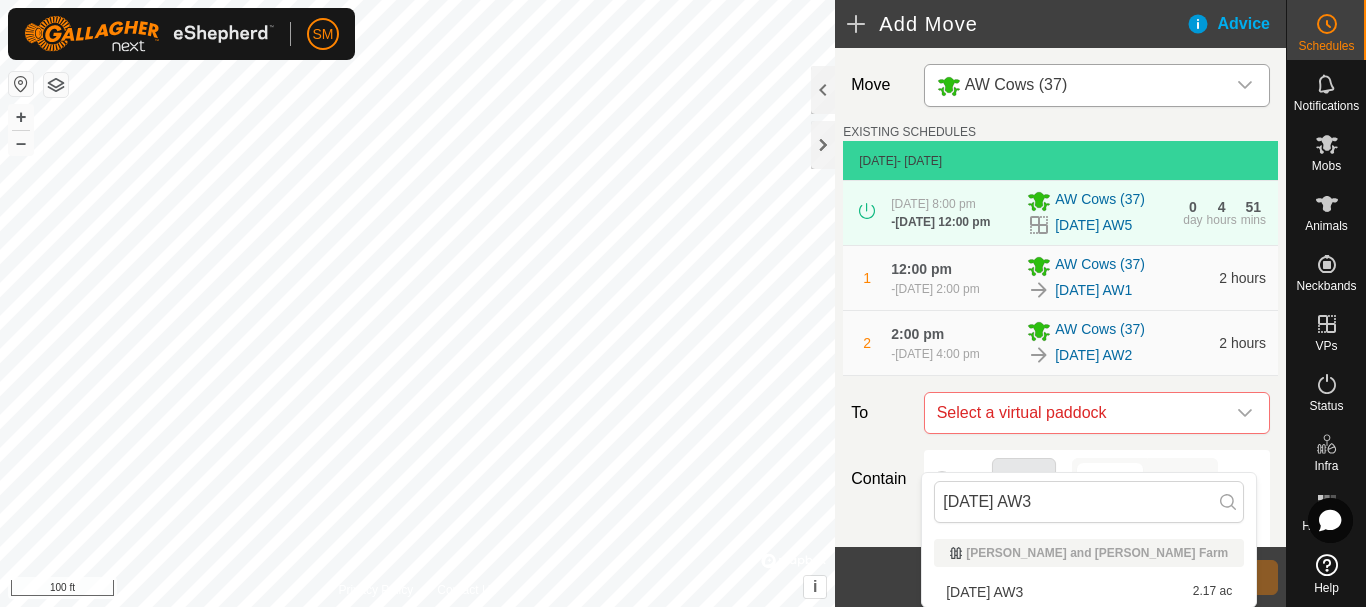 click on "[DATE] AW3  2.17 ac" at bounding box center (1089, 592) 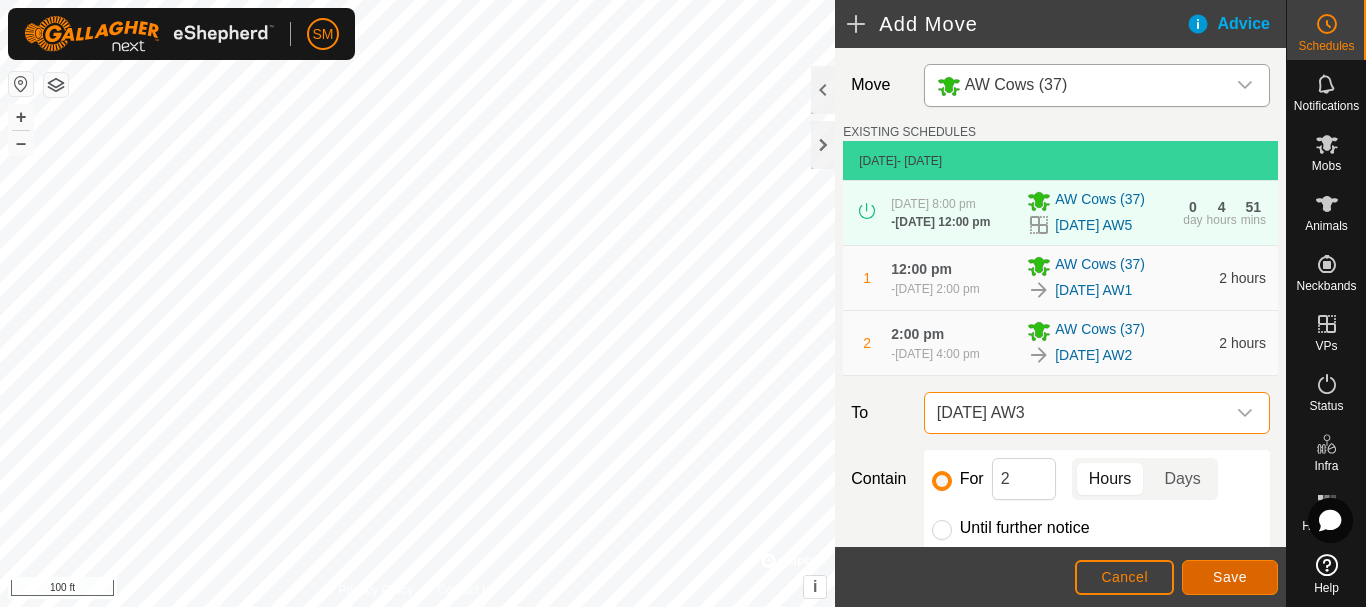 click on "Save" 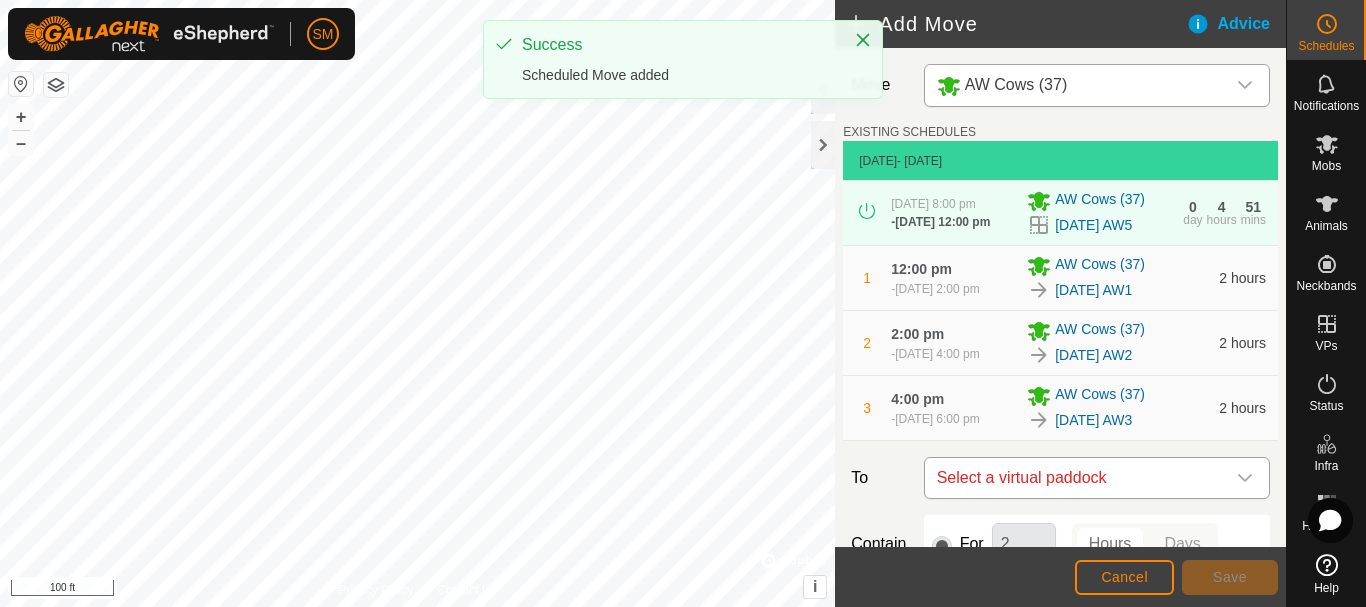 click 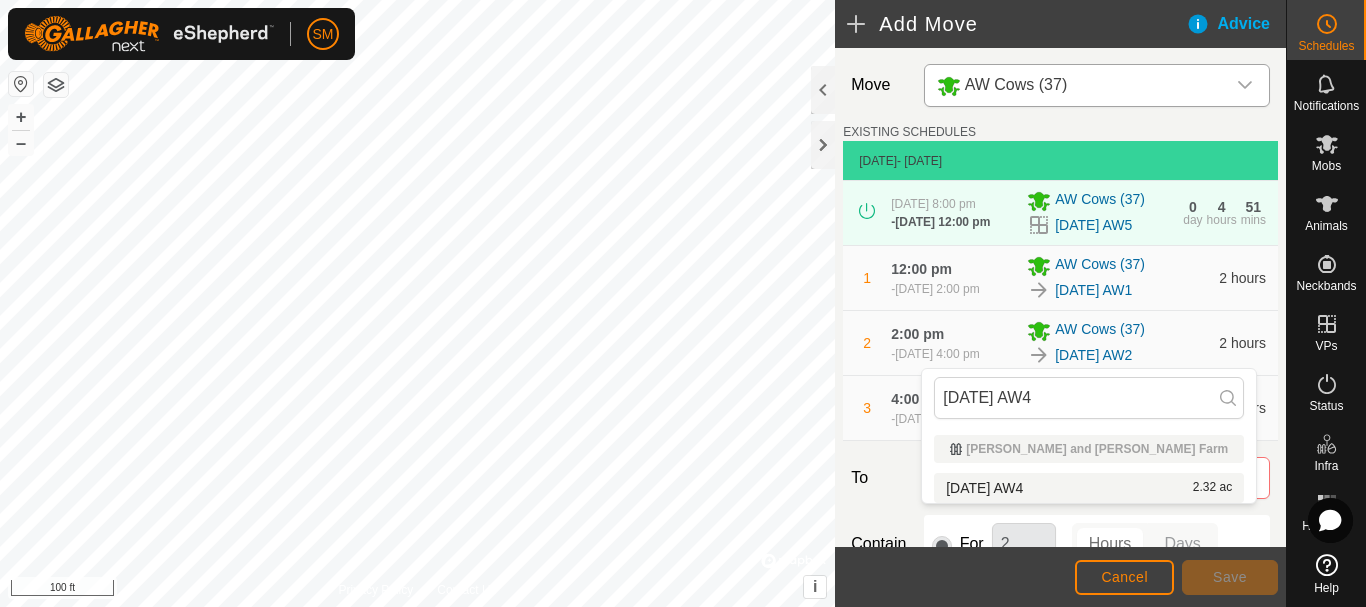 type on "[DATE] AW4" 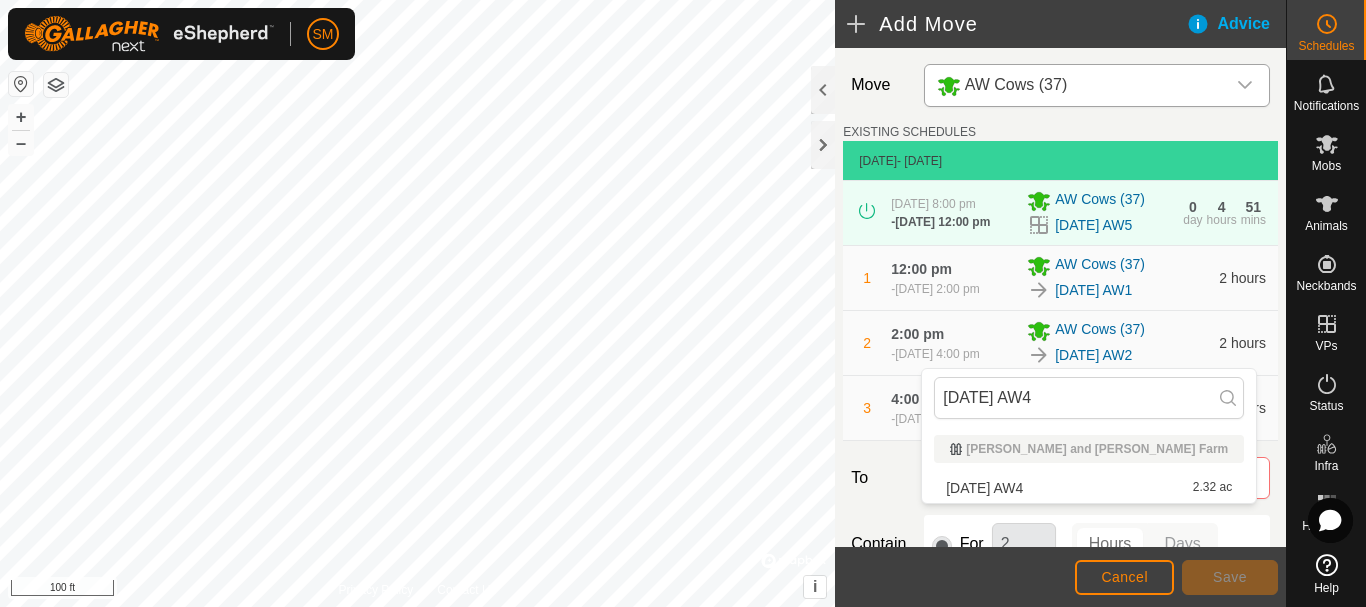 click on "[DATE] AW4  2.32 ac" at bounding box center [1089, 488] 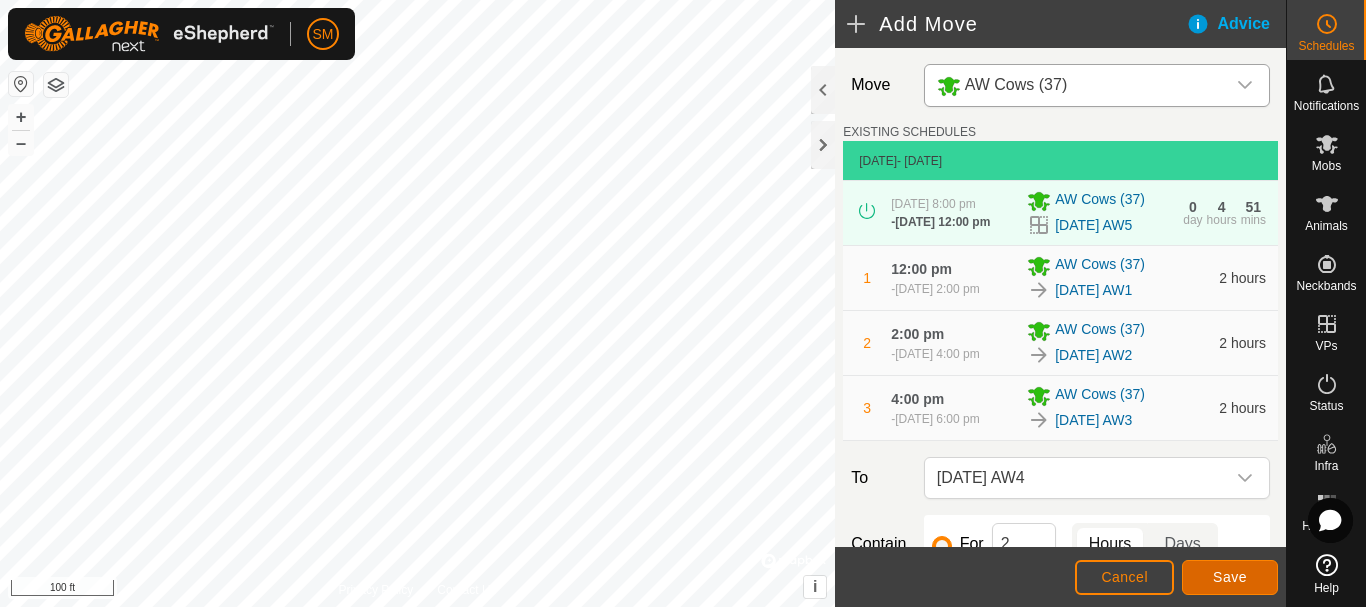 click on "Save" 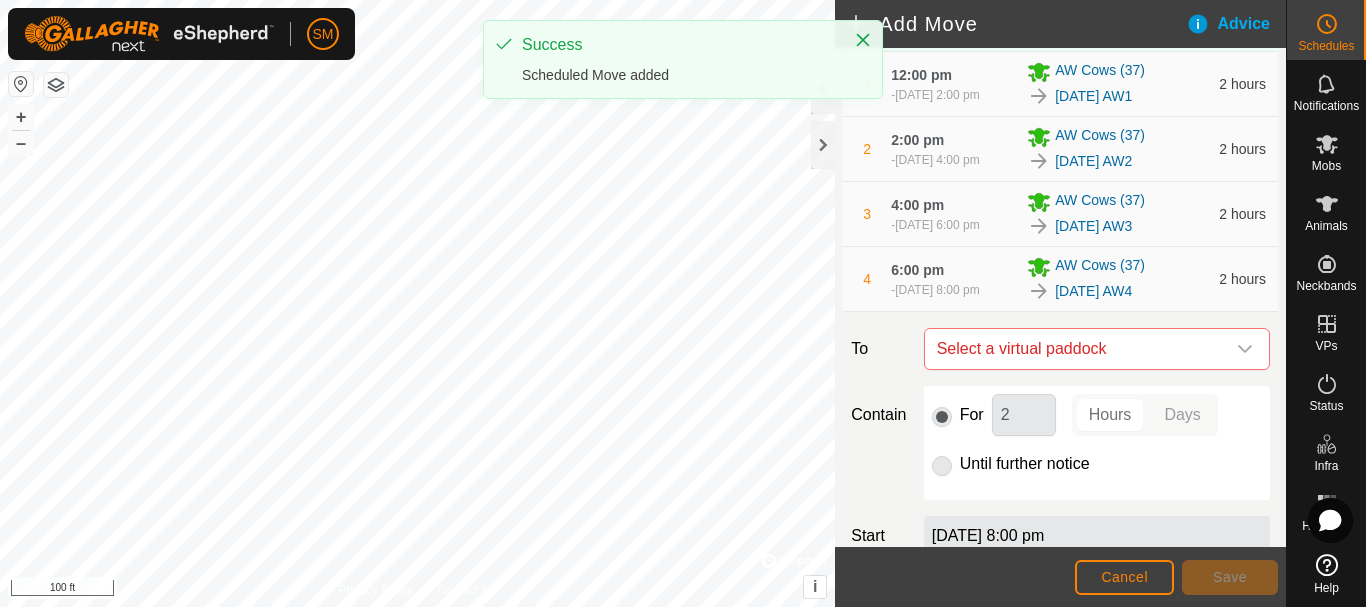 scroll, scrollTop: 200, scrollLeft: 0, axis: vertical 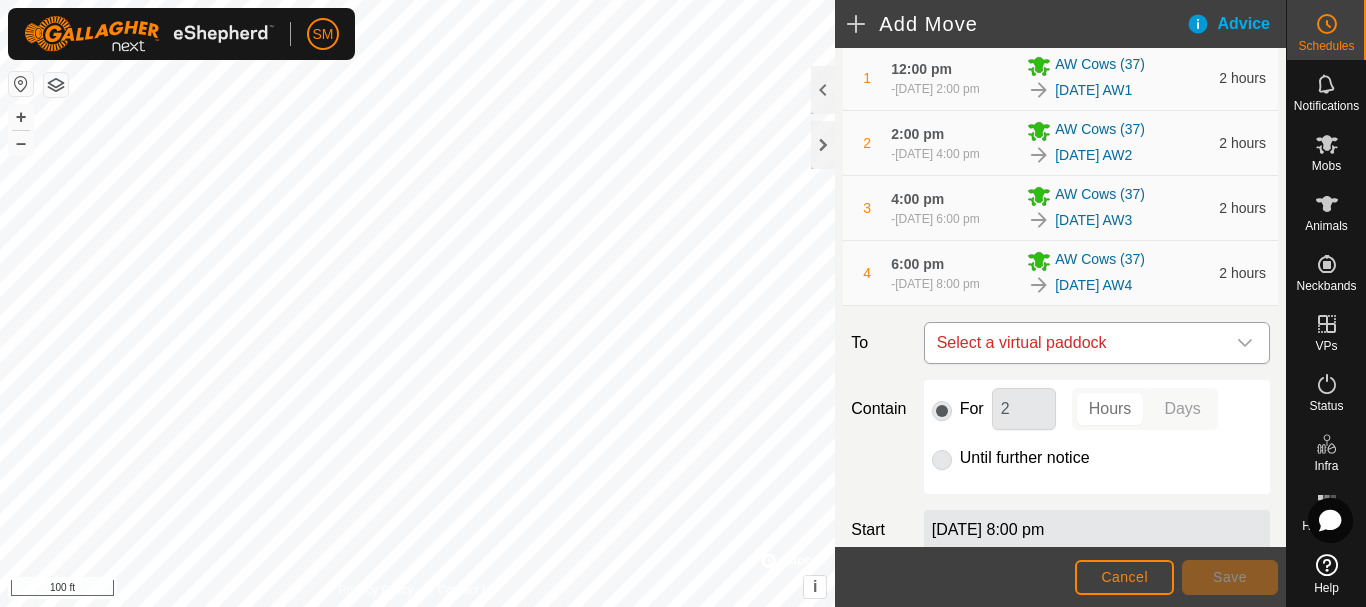 click at bounding box center (1245, 343) 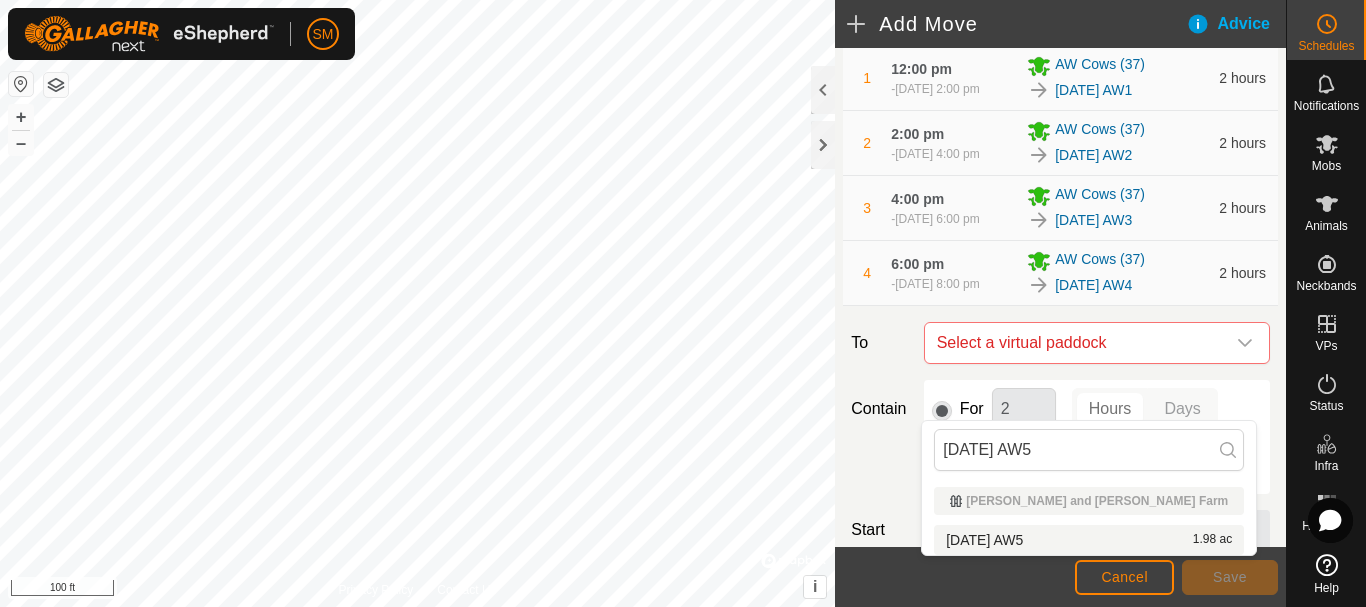 type on "[DATE] AW5" 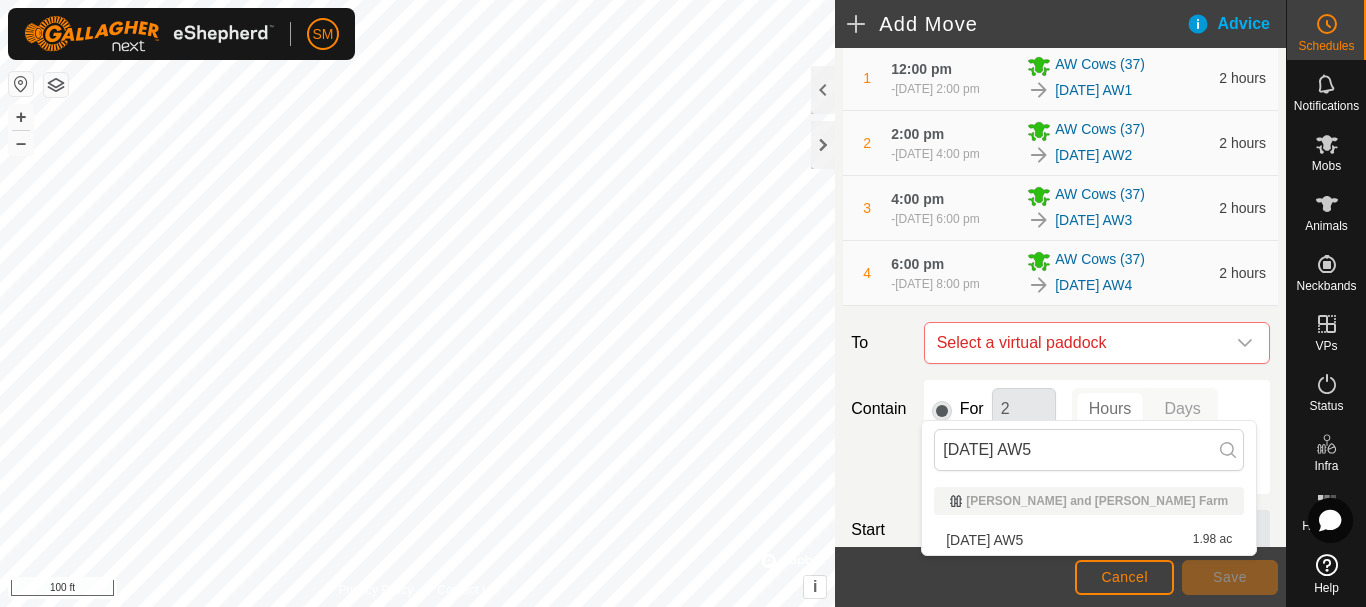 click on "[DATE] AW5  1.98 ac" at bounding box center [1089, 540] 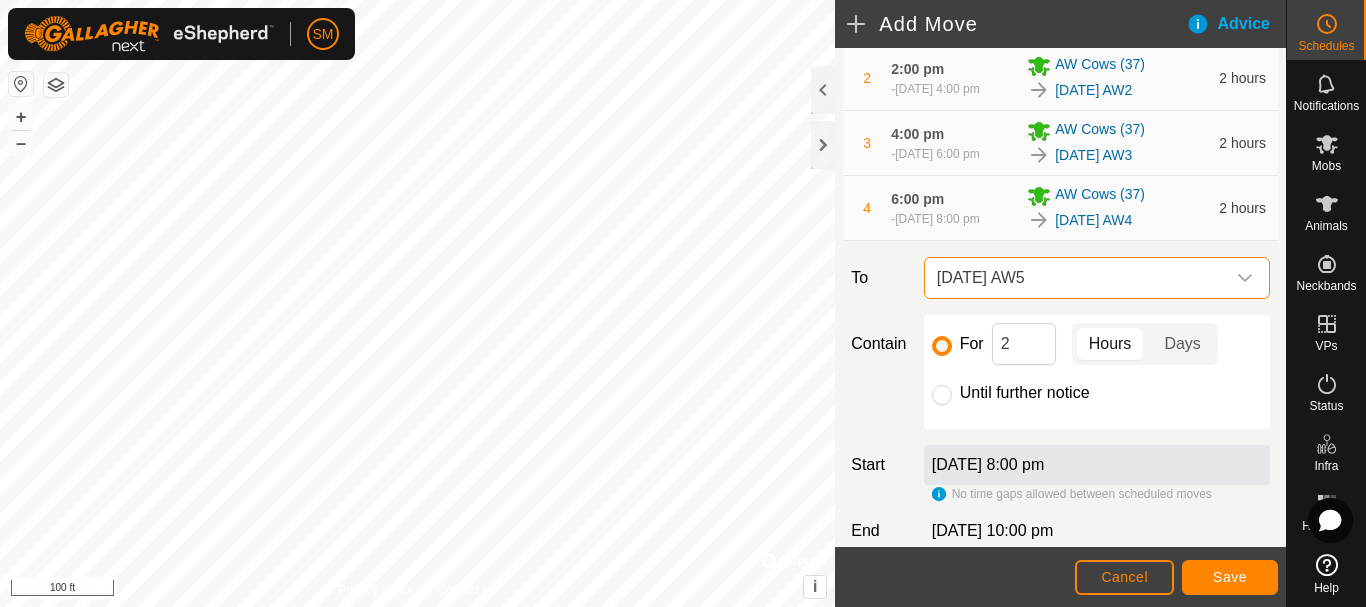 scroll, scrollTop: 300, scrollLeft: 0, axis: vertical 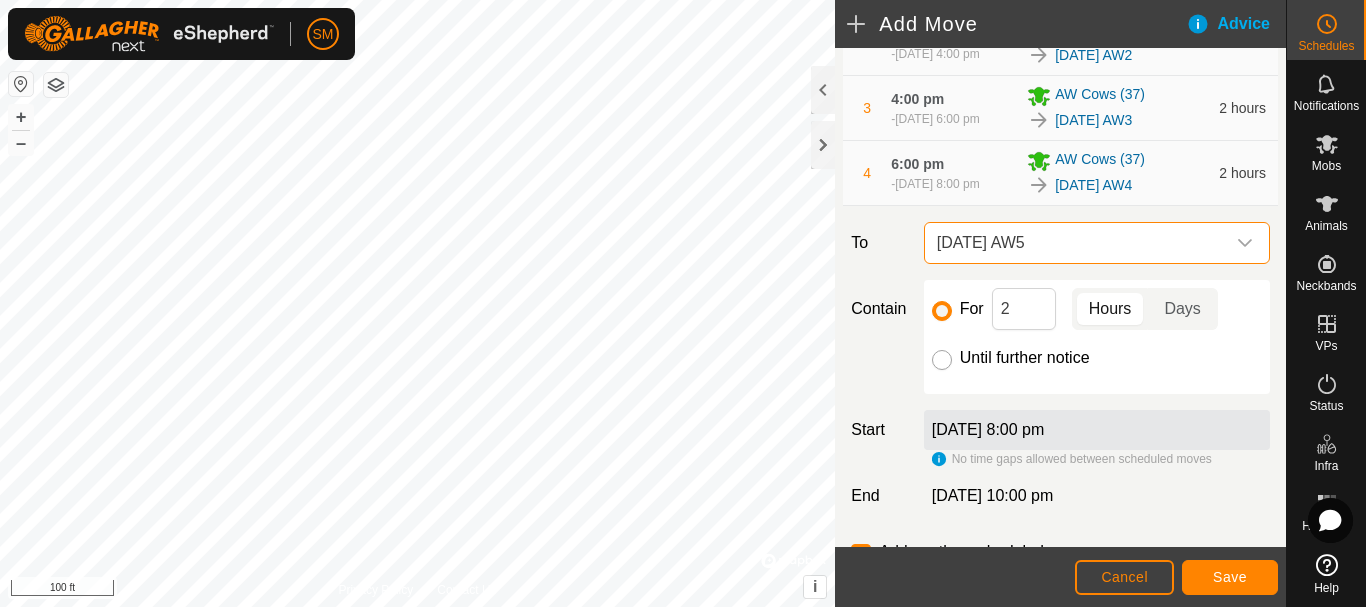 click on "Until further notice" at bounding box center (942, 360) 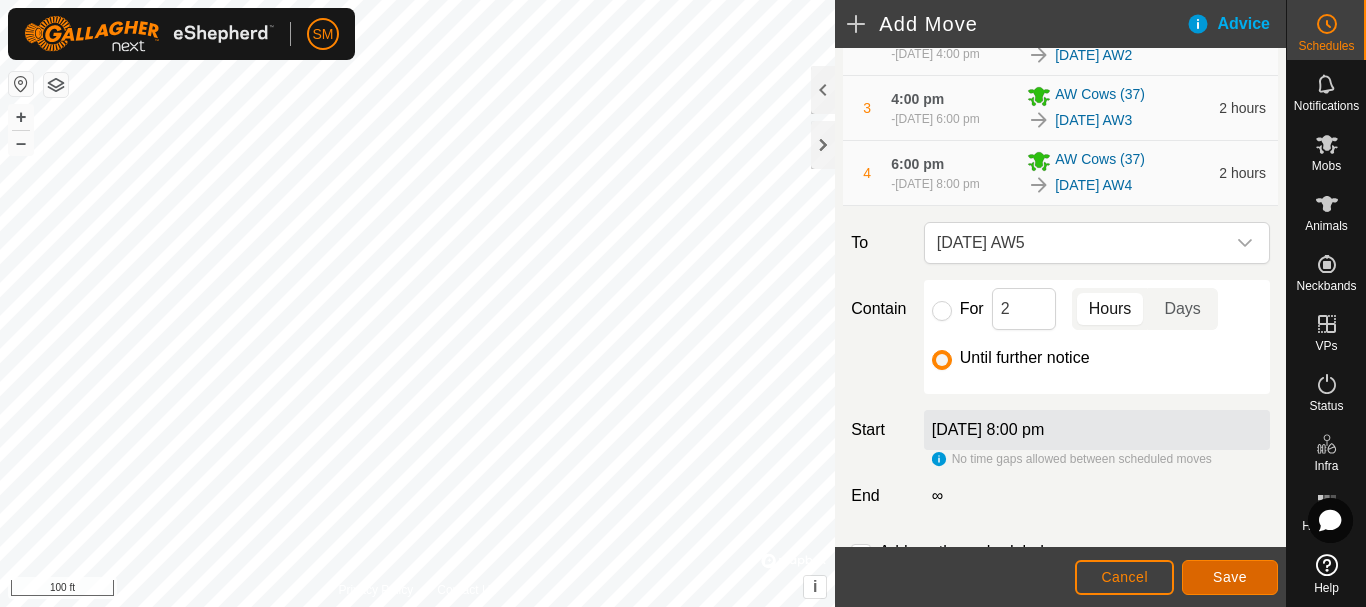 click on "Save" 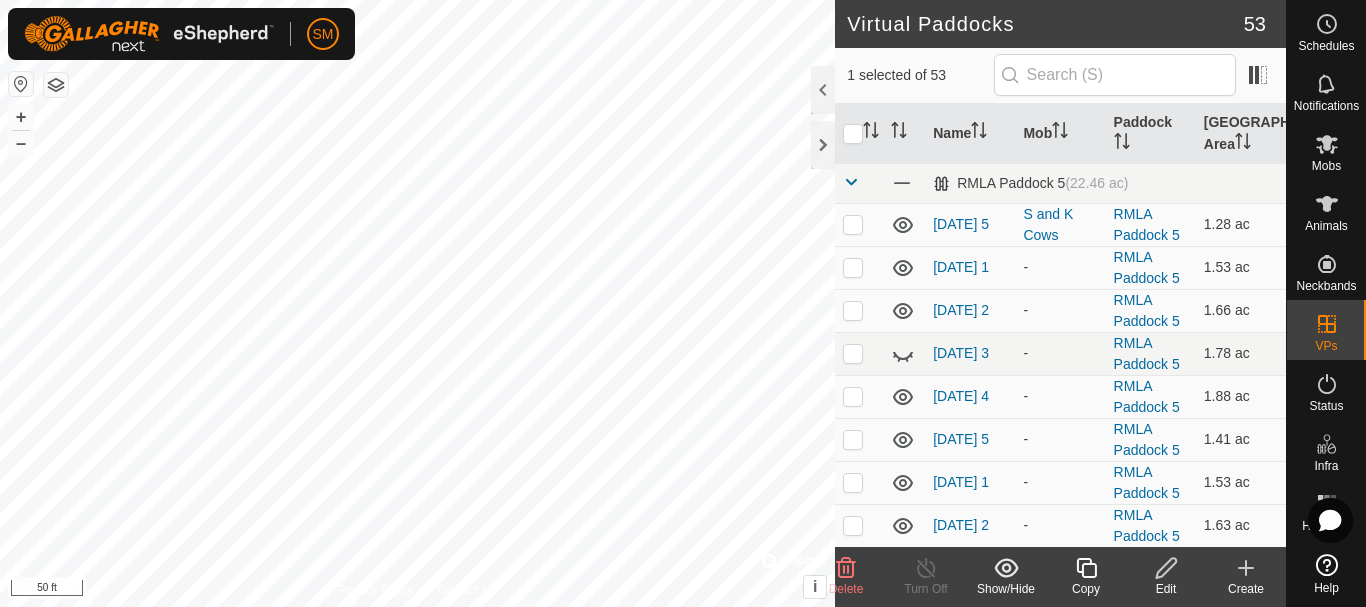 checkbox on "false" 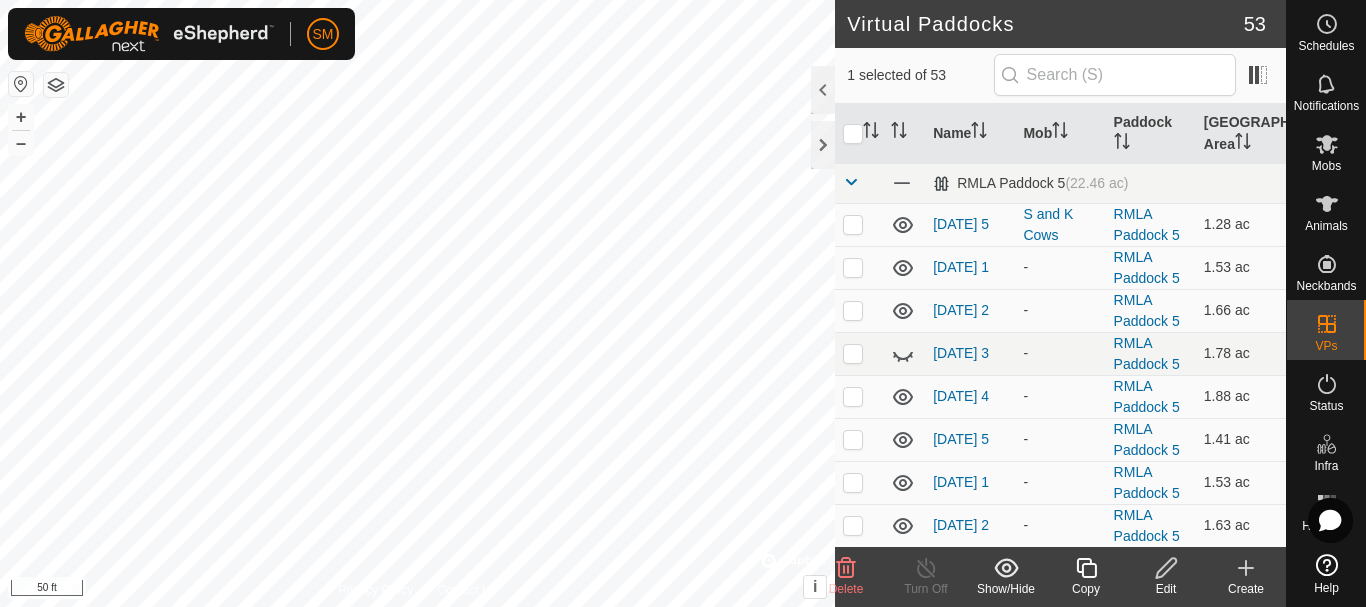 checkbox on "true" 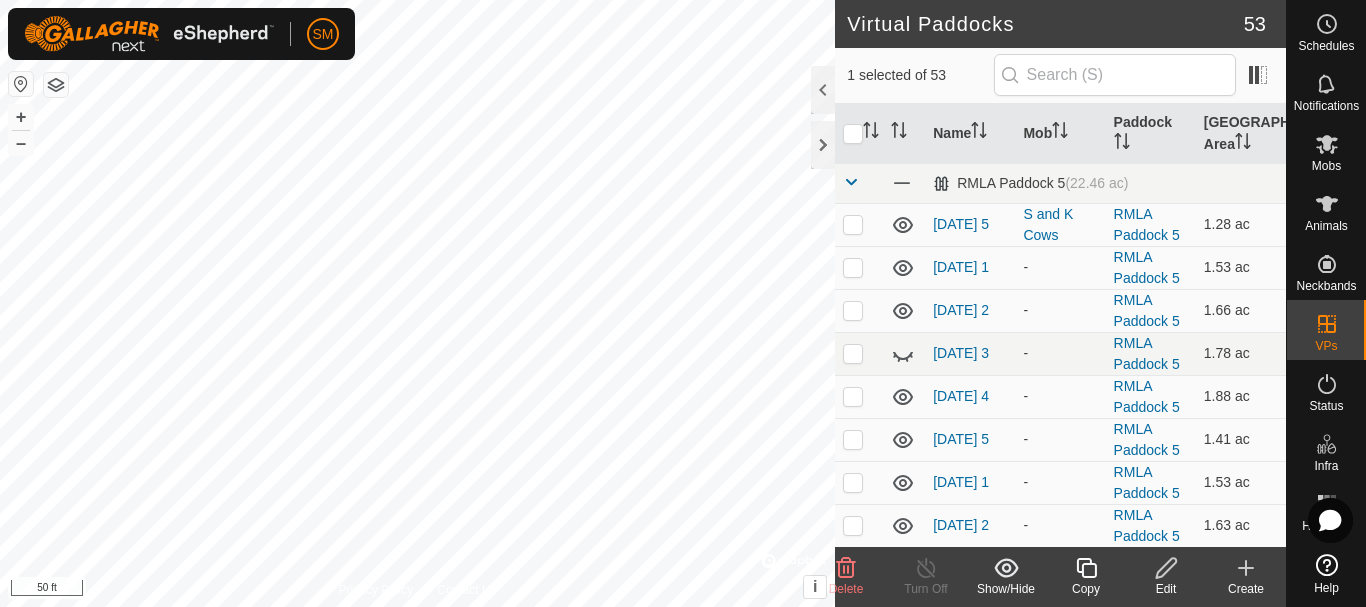 checkbox on "true" 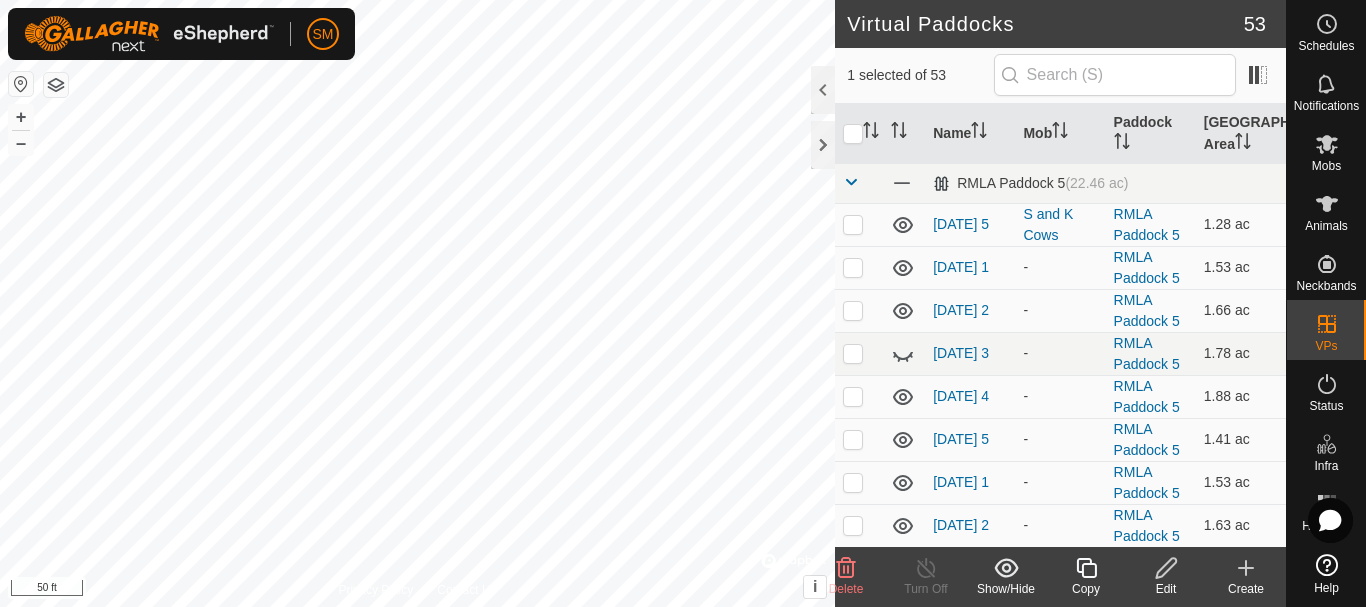 checkbox on "false" 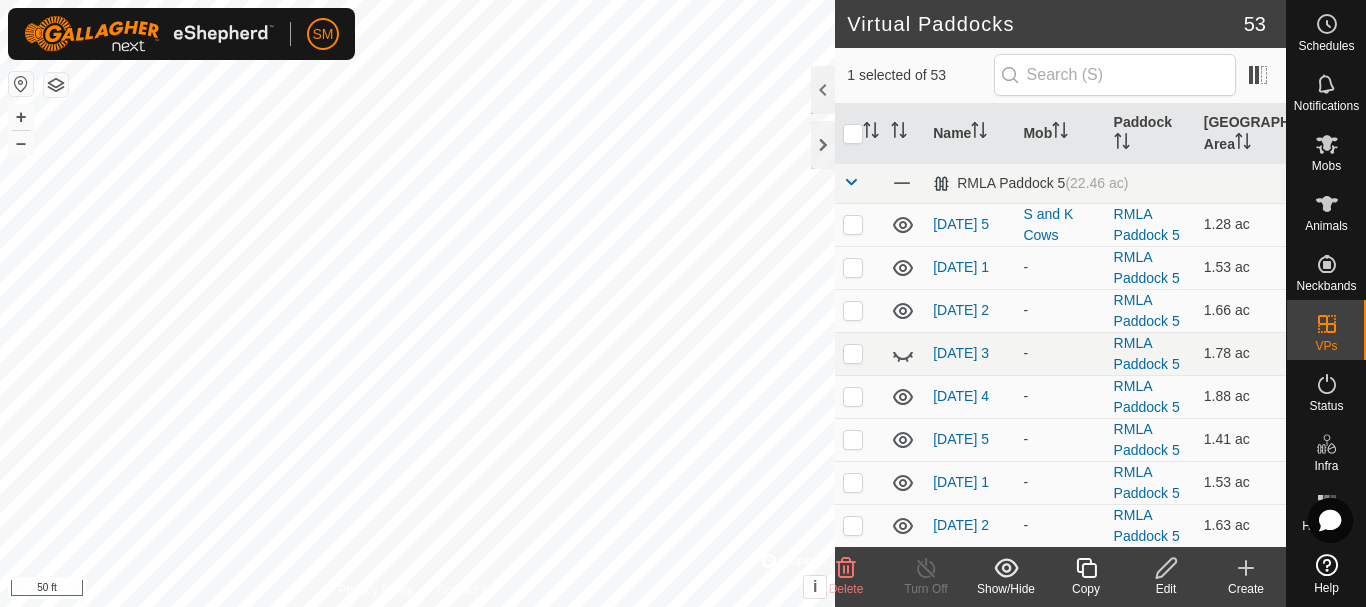 checkbox on "false" 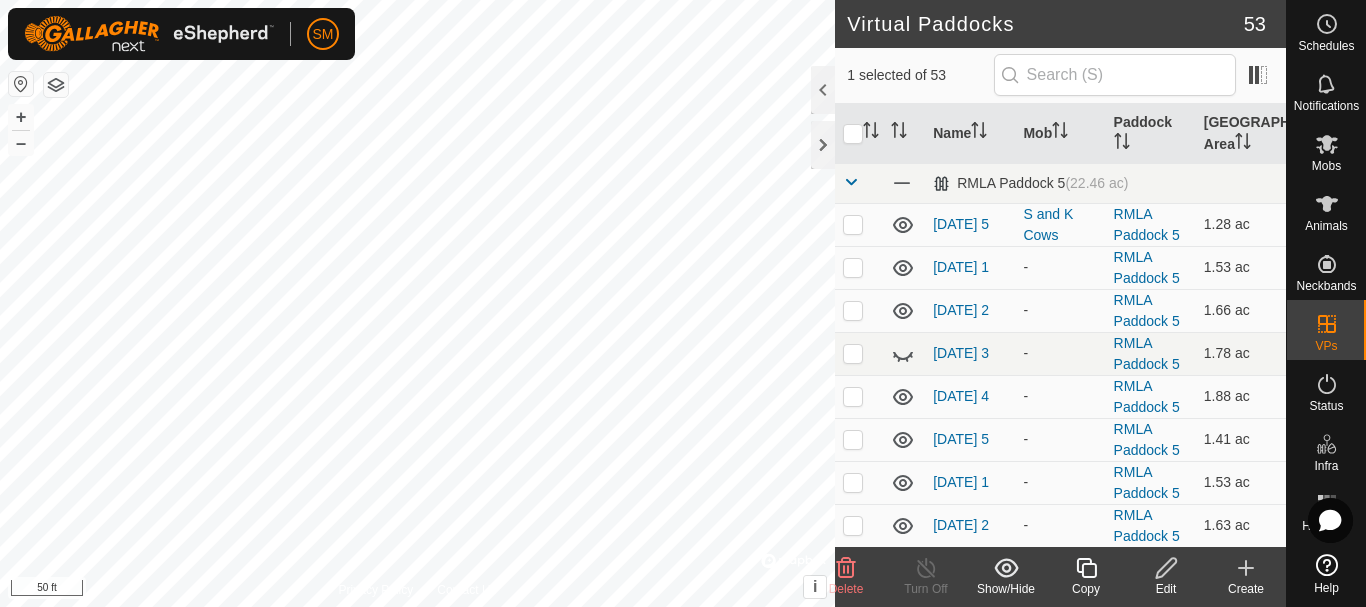 checkbox on "true" 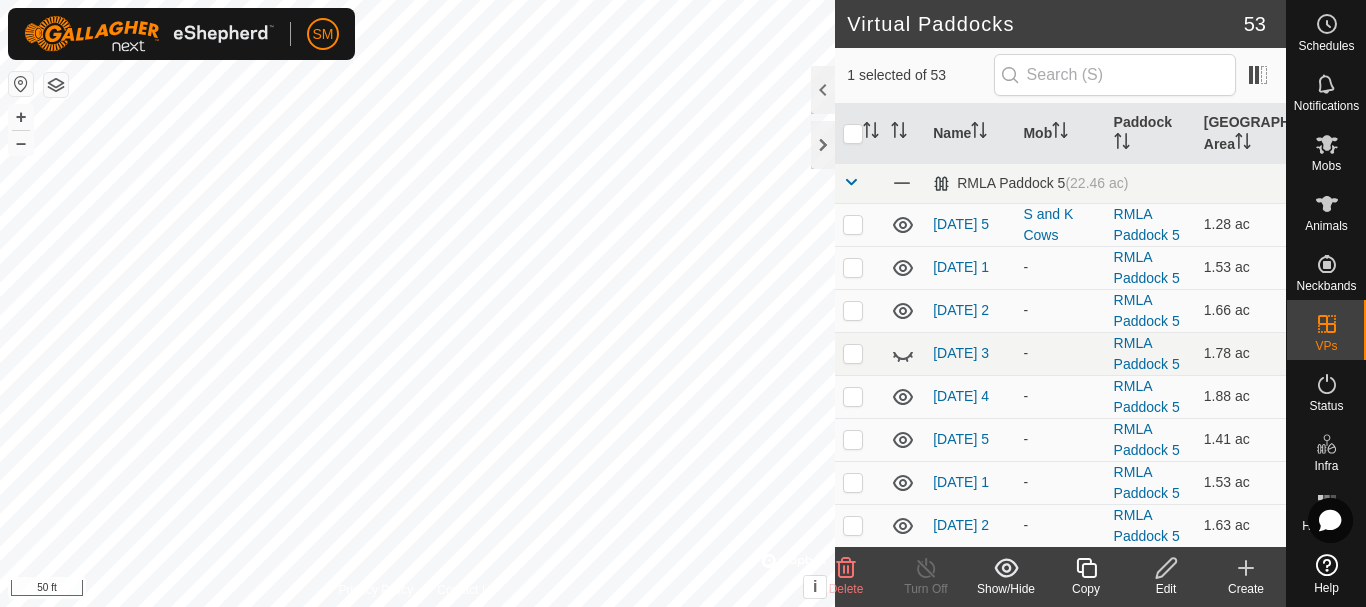 checkbox on "true" 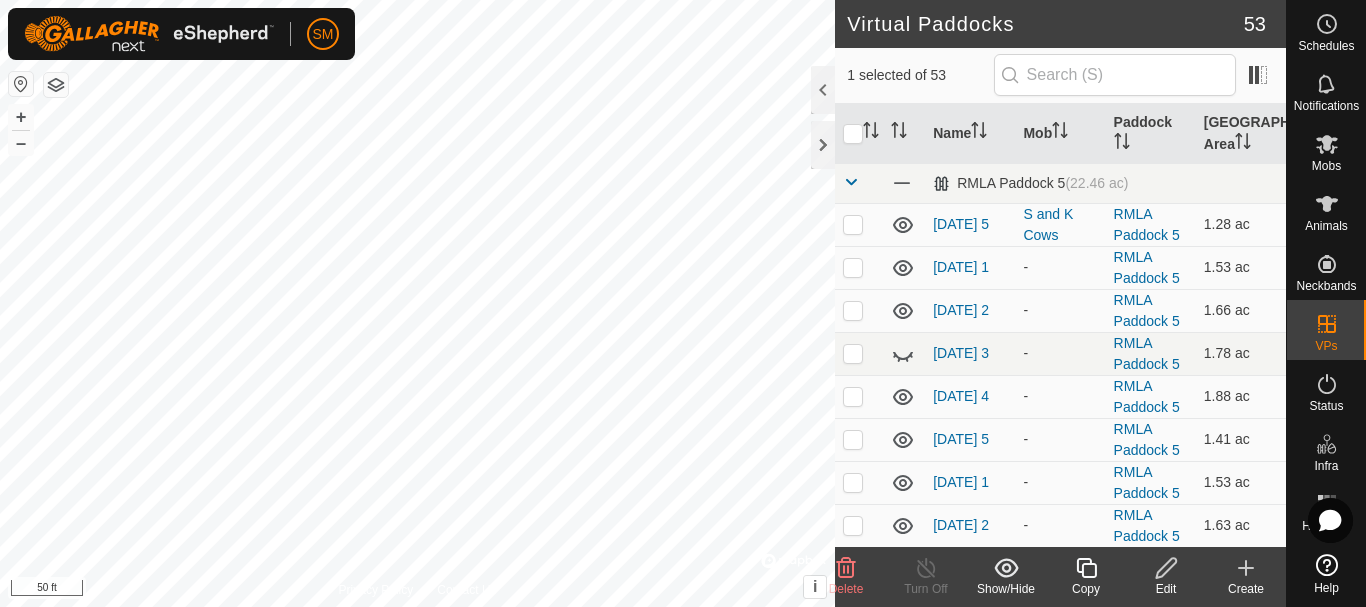 checkbox on "false" 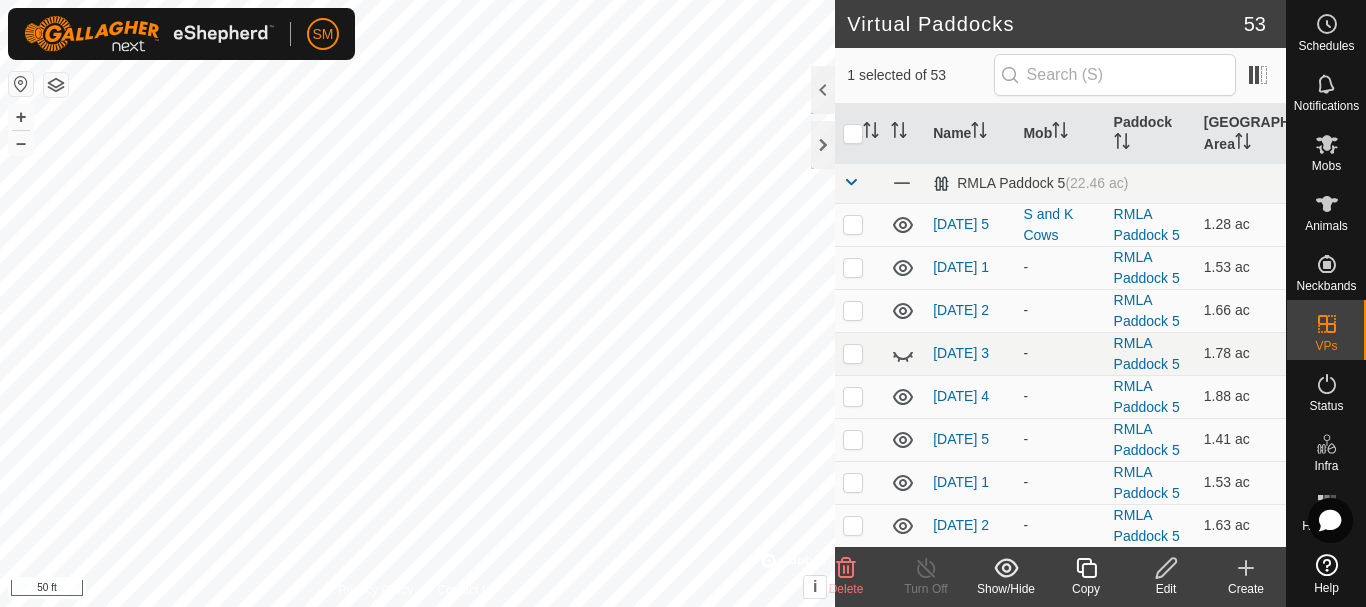 checkbox on "false" 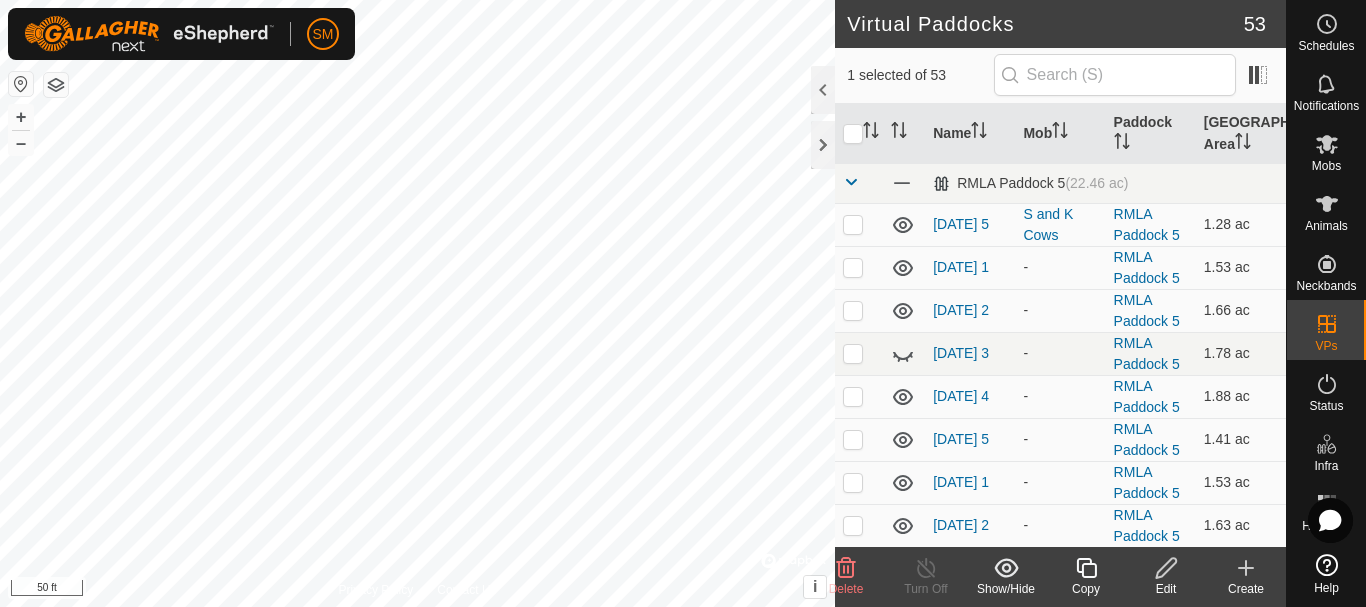 checkbox on "true" 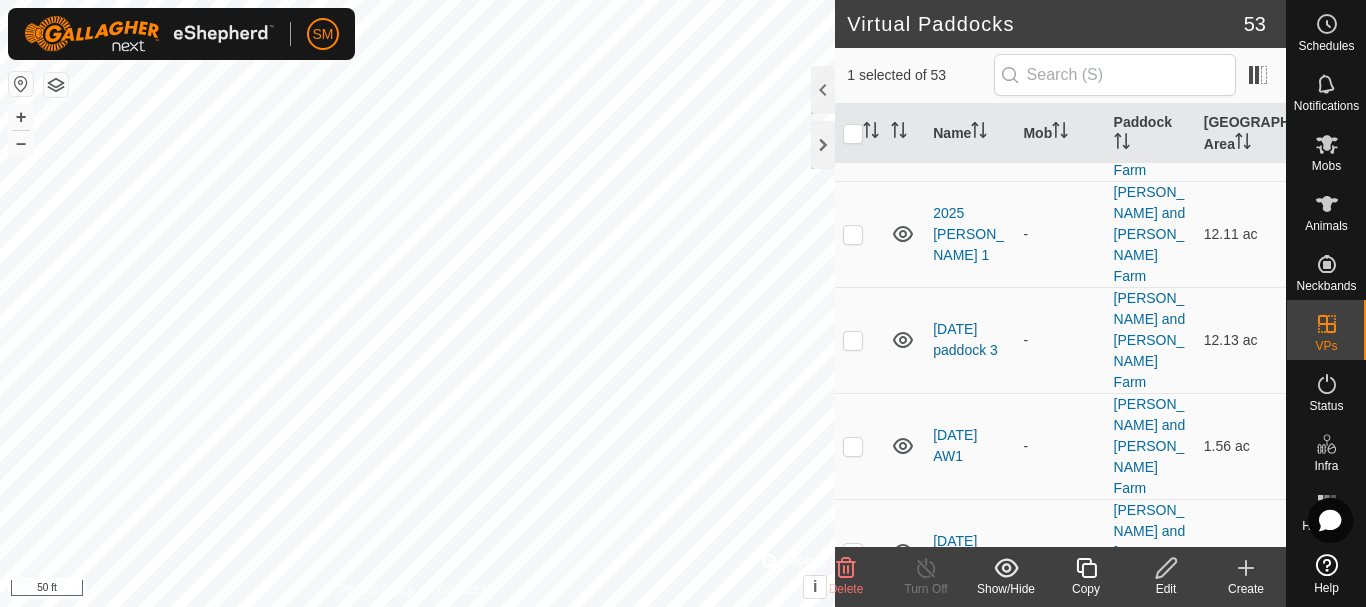 scroll, scrollTop: 1300, scrollLeft: 0, axis: vertical 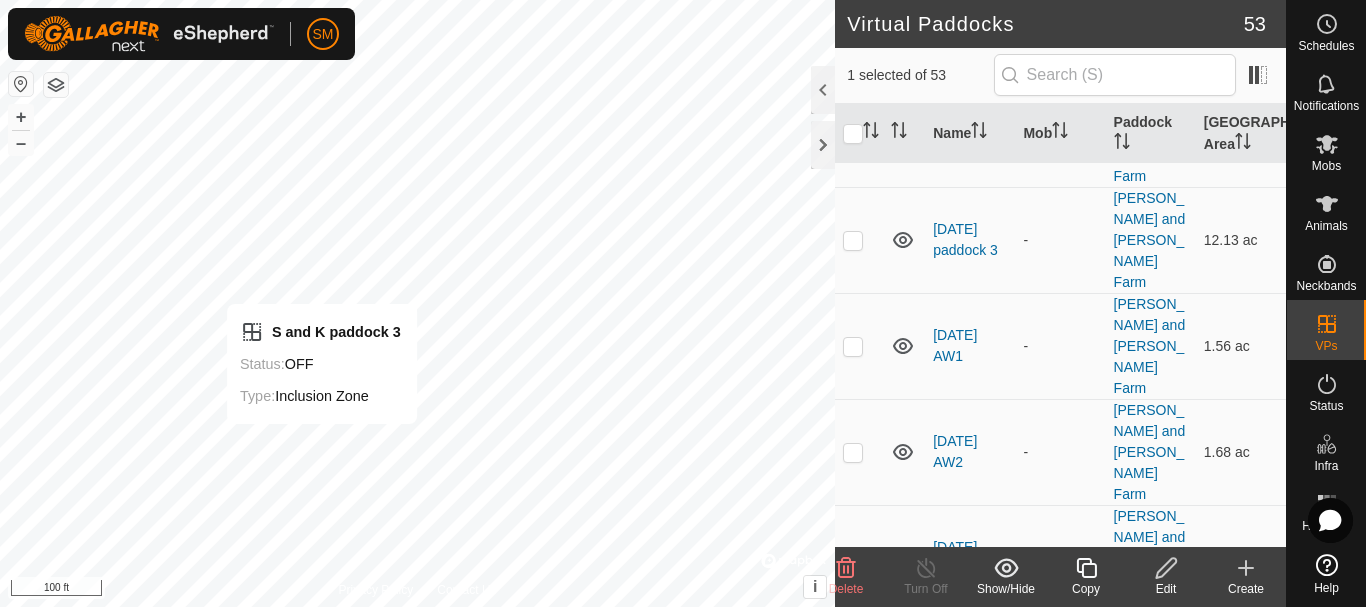 checkbox on "true" 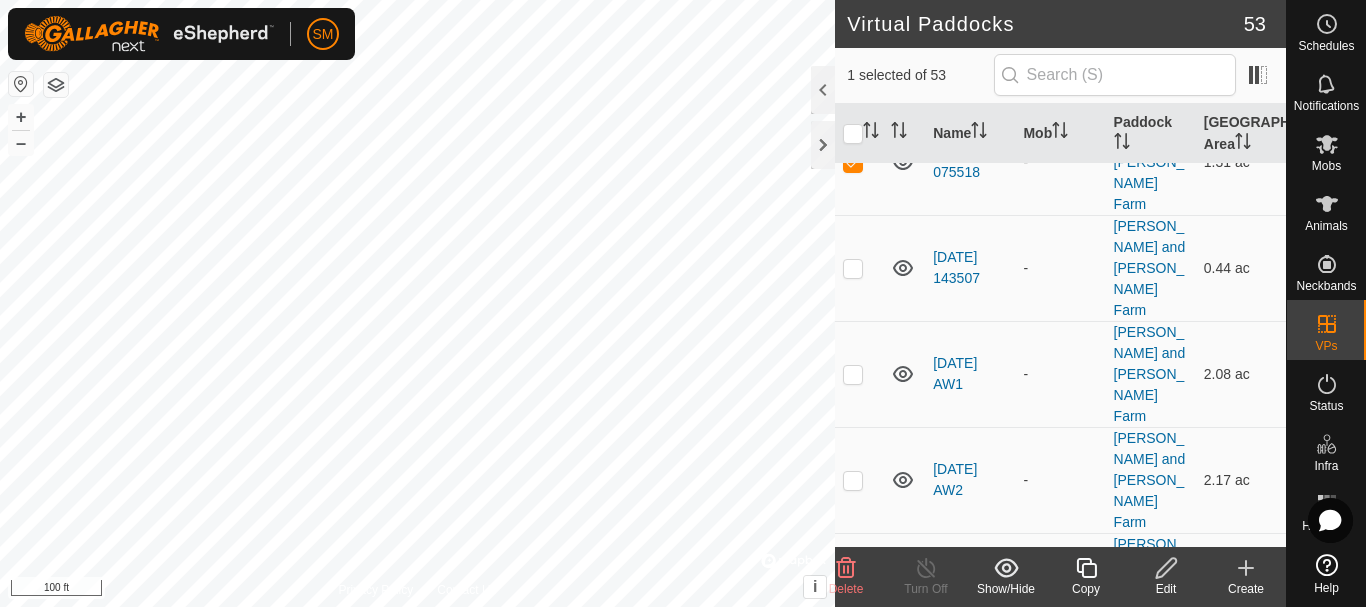scroll, scrollTop: 2585, scrollLeft: 0, axis: vertical 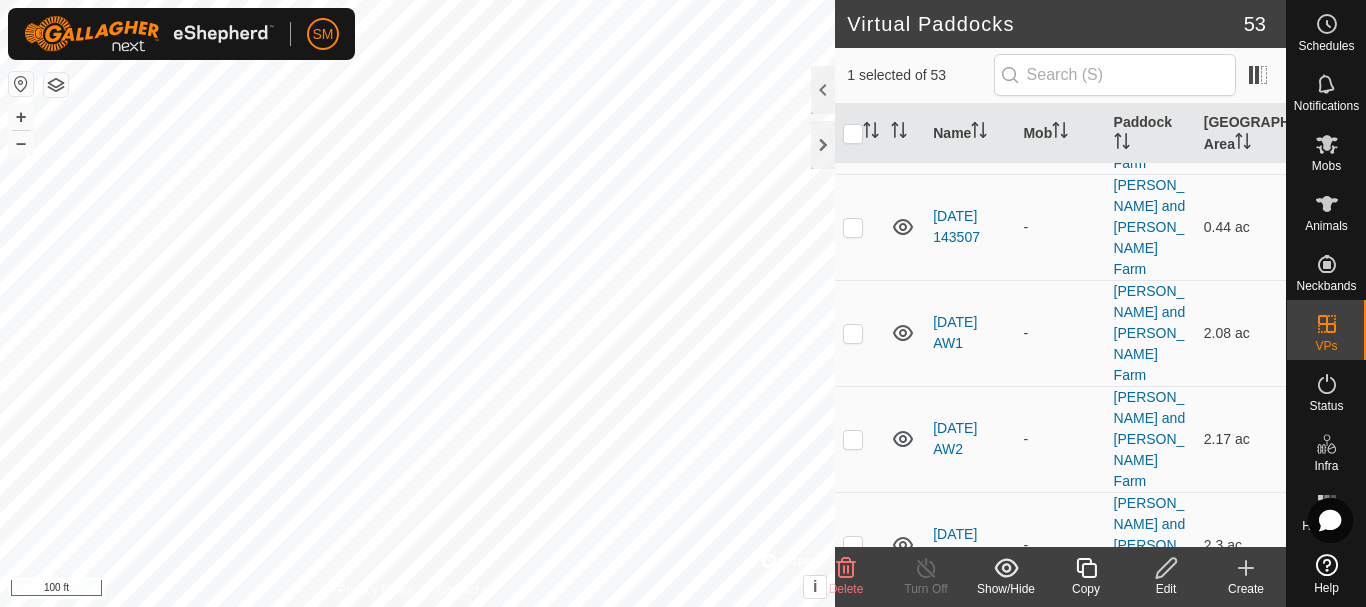 click at bounding box center [853, 1712] 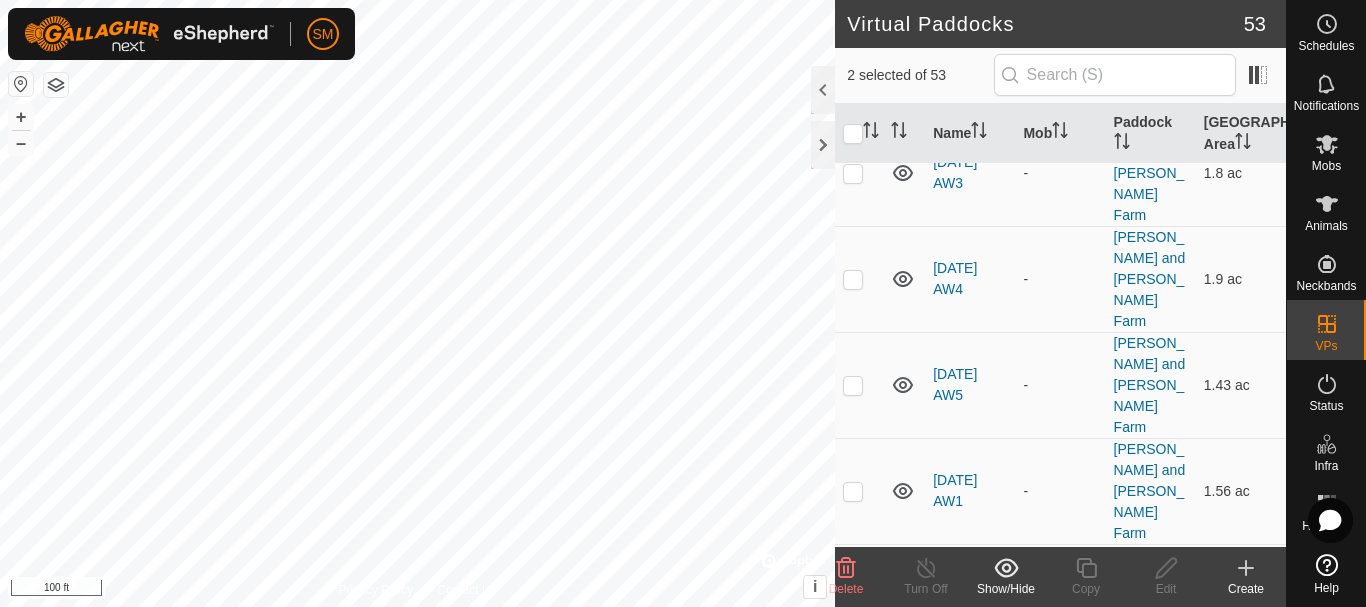 scroll, scrollTop: 1785, scrollLeft: 0, axis: vertical 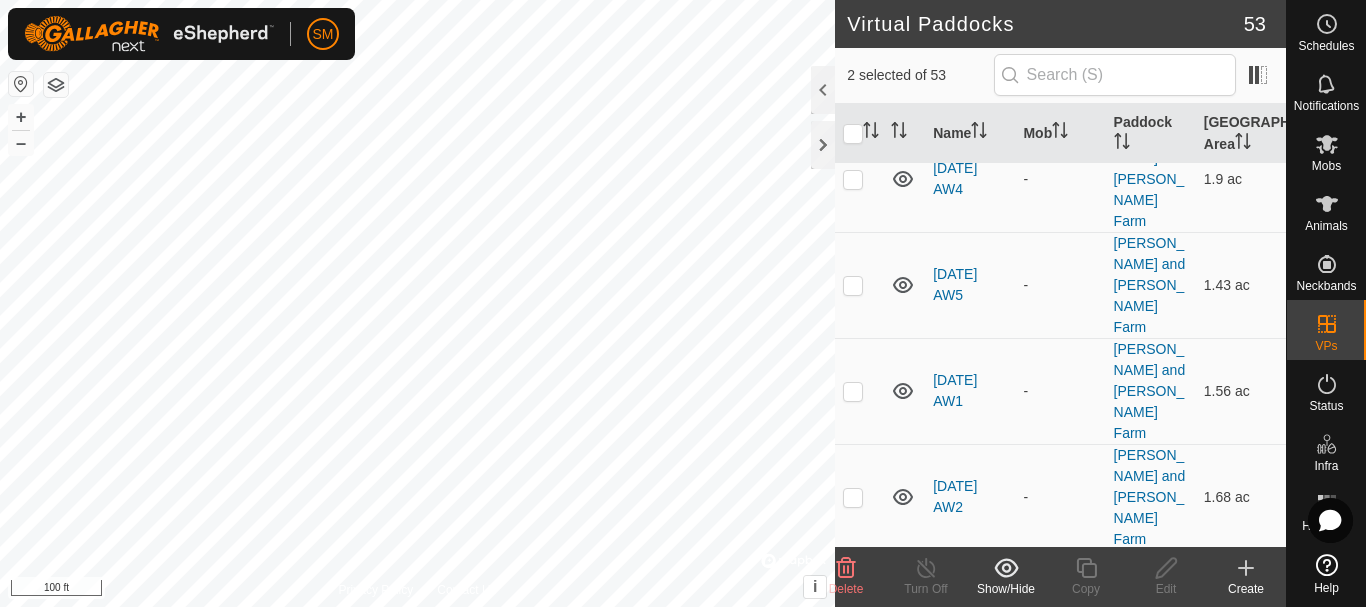 click at bounding box center (853, 922) 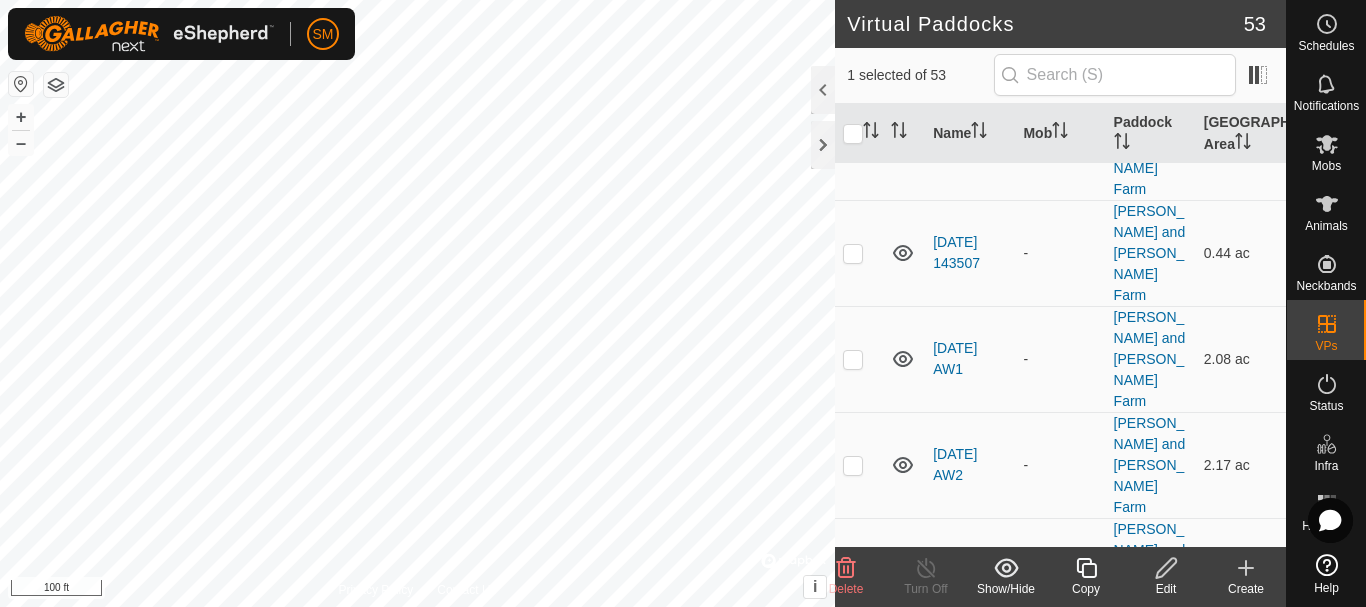 scroll, scrollTop: 2585, scrollLeft: 0, axis: vertical 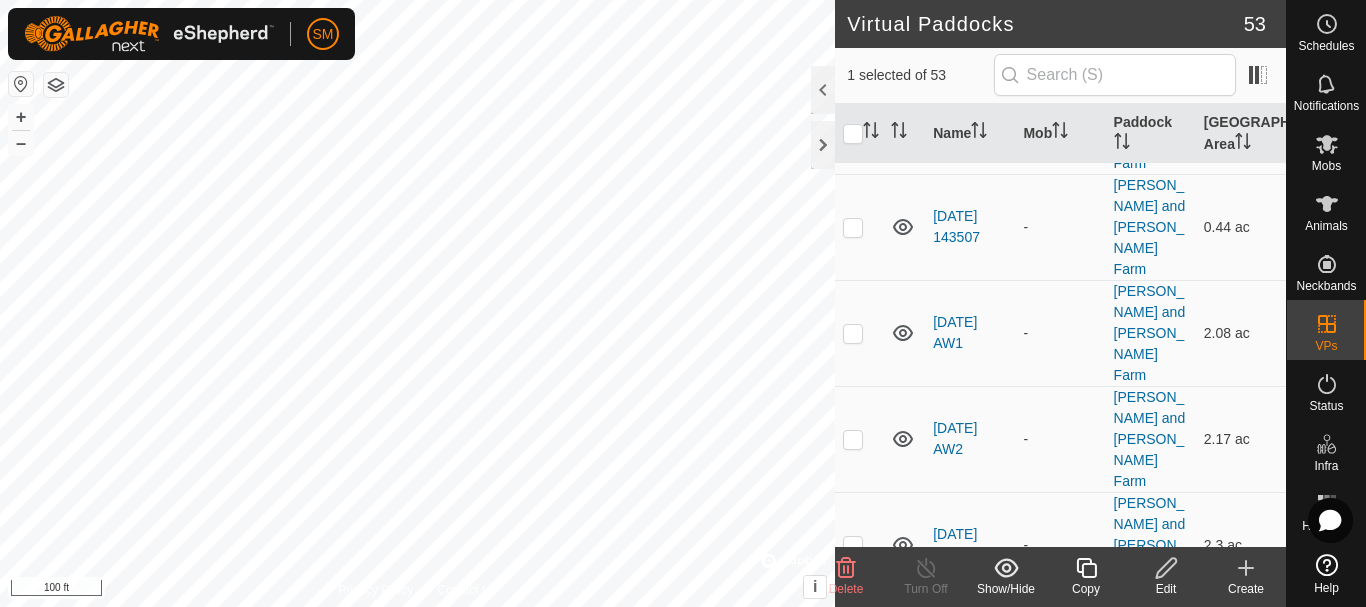 click 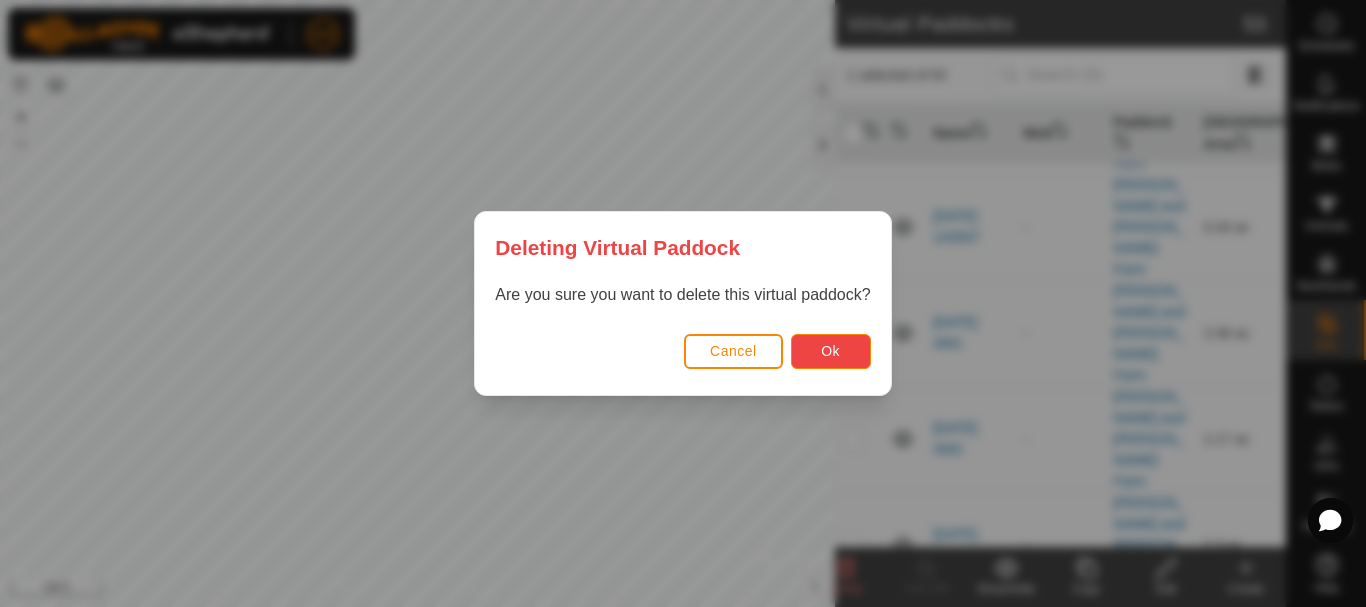 click on "Ok" at bounding box center [831, 351] 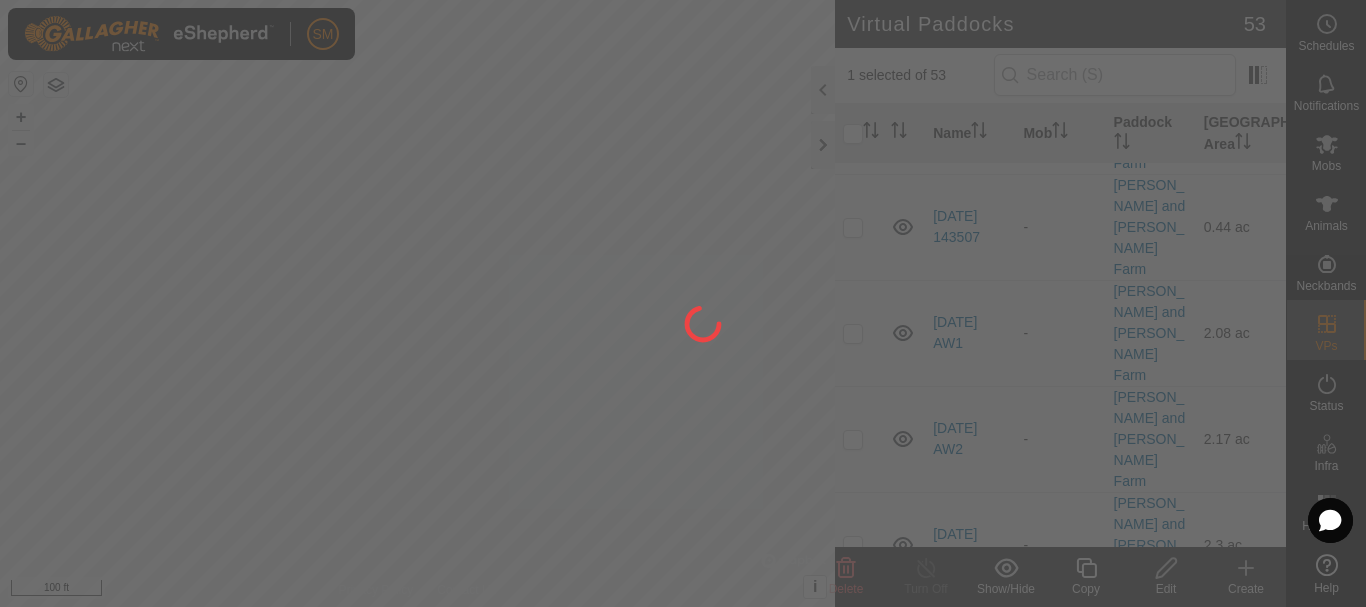 checkbox on "false" 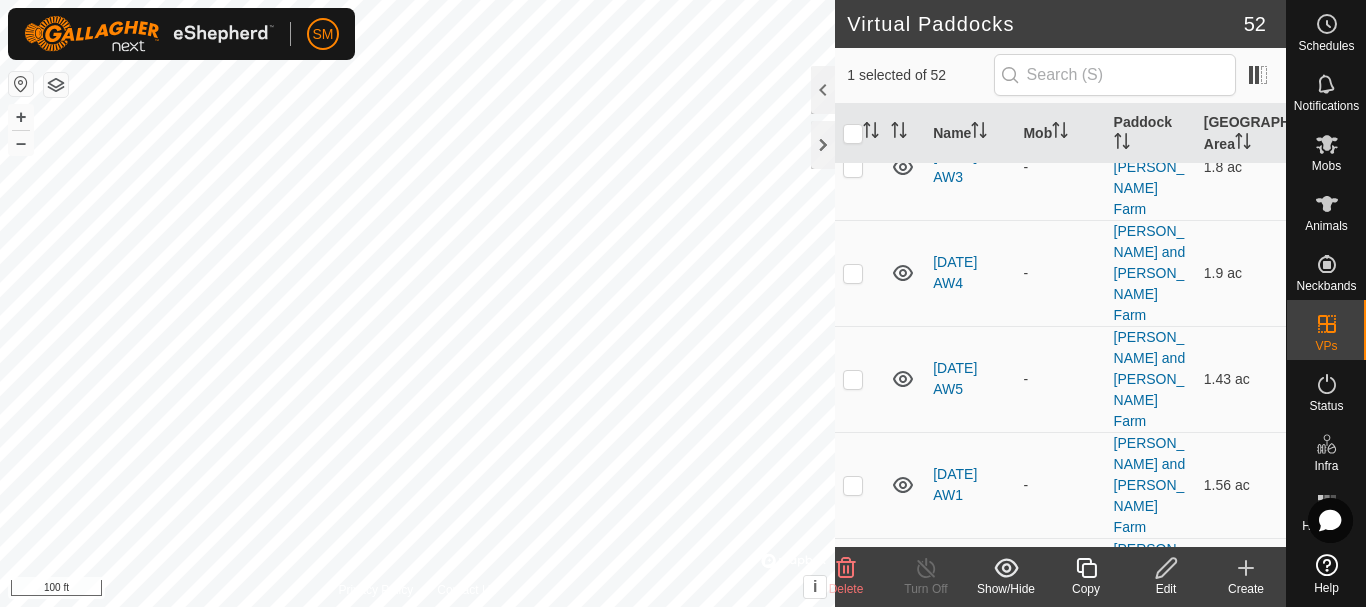 scroll, scrollTop: 1700, scrollLeft: 0, axis: vertical 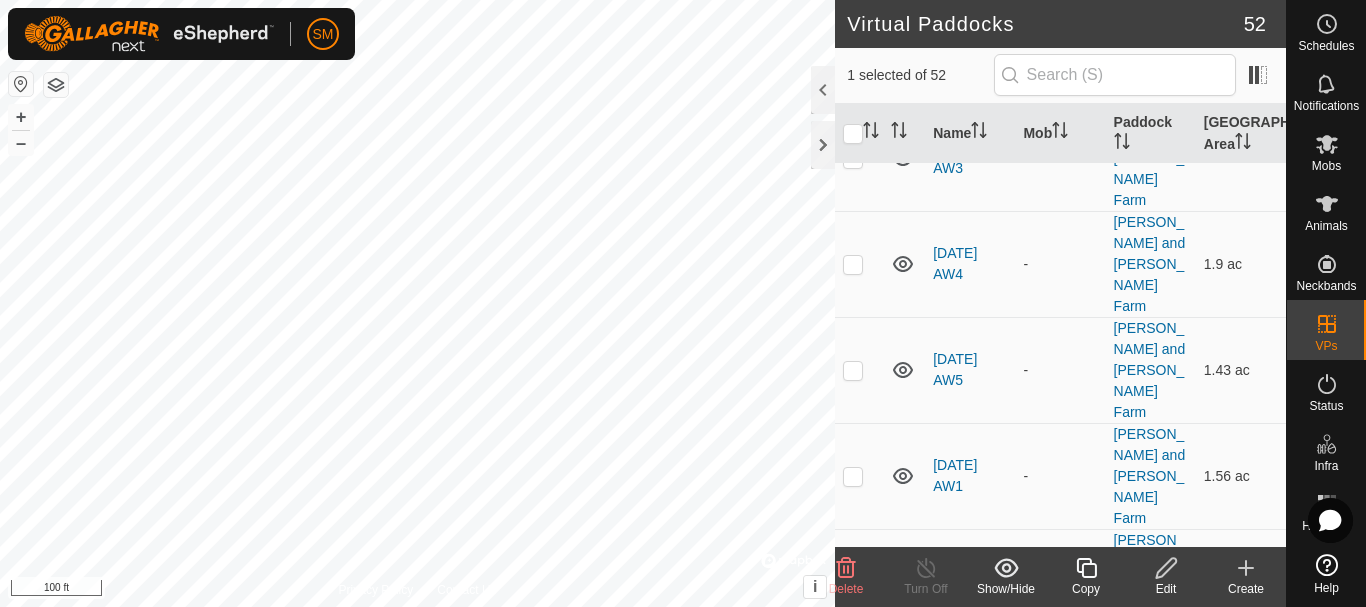 click 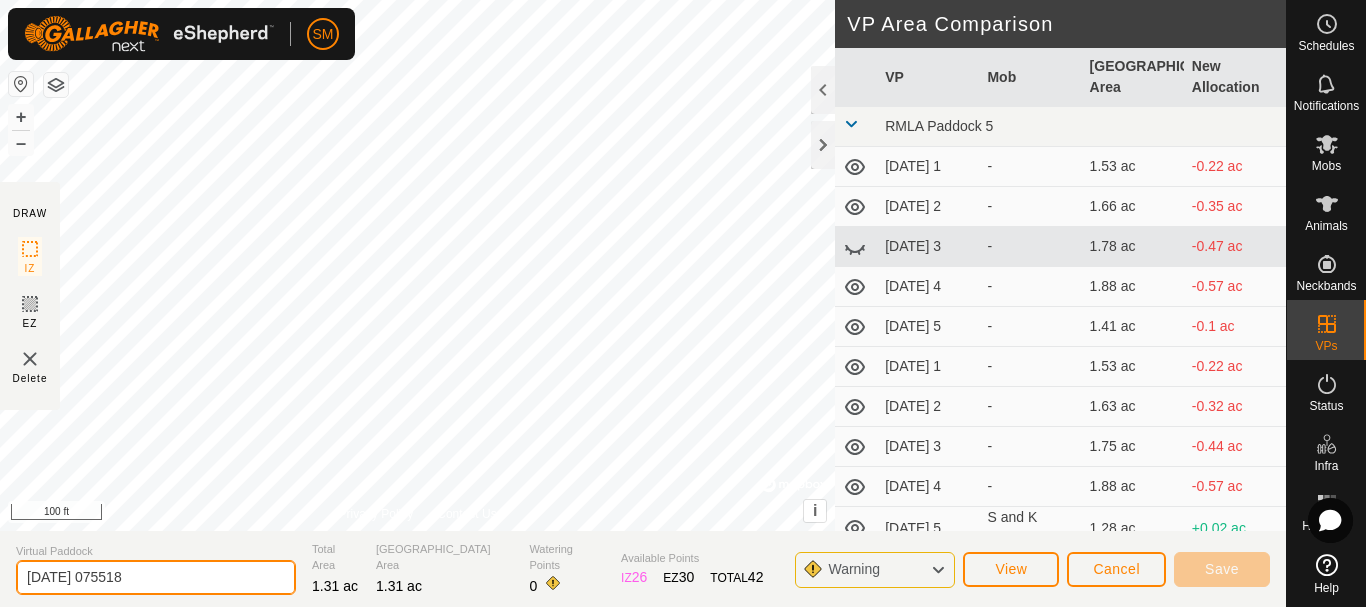 drag, startPoint x: 161, startPoint y: 580, endPoint x: 0, endPoint y: 585, distance: 161.07762 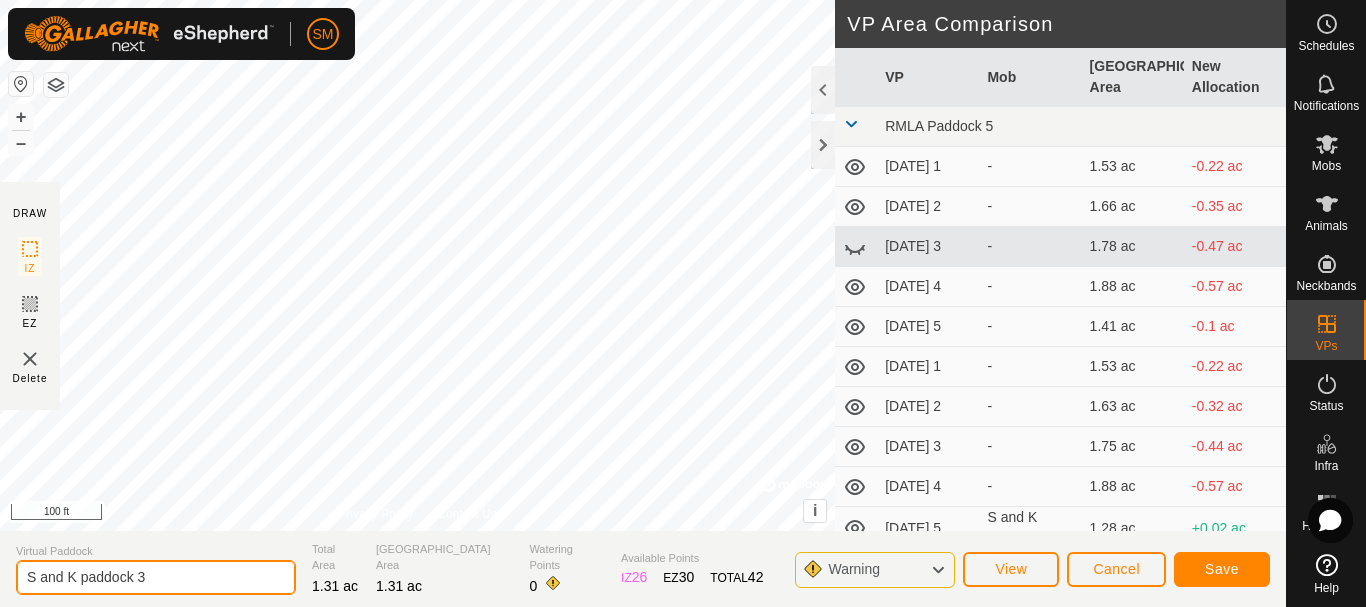 type on "S and K paddock 3" 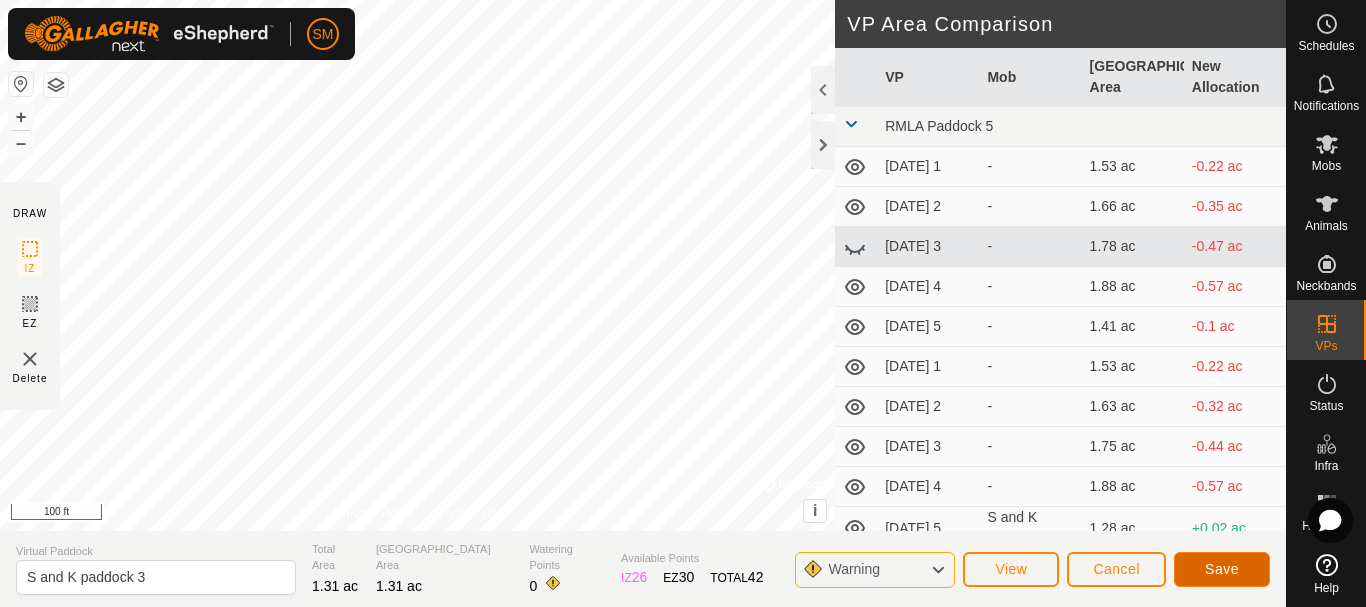 click on "Save" 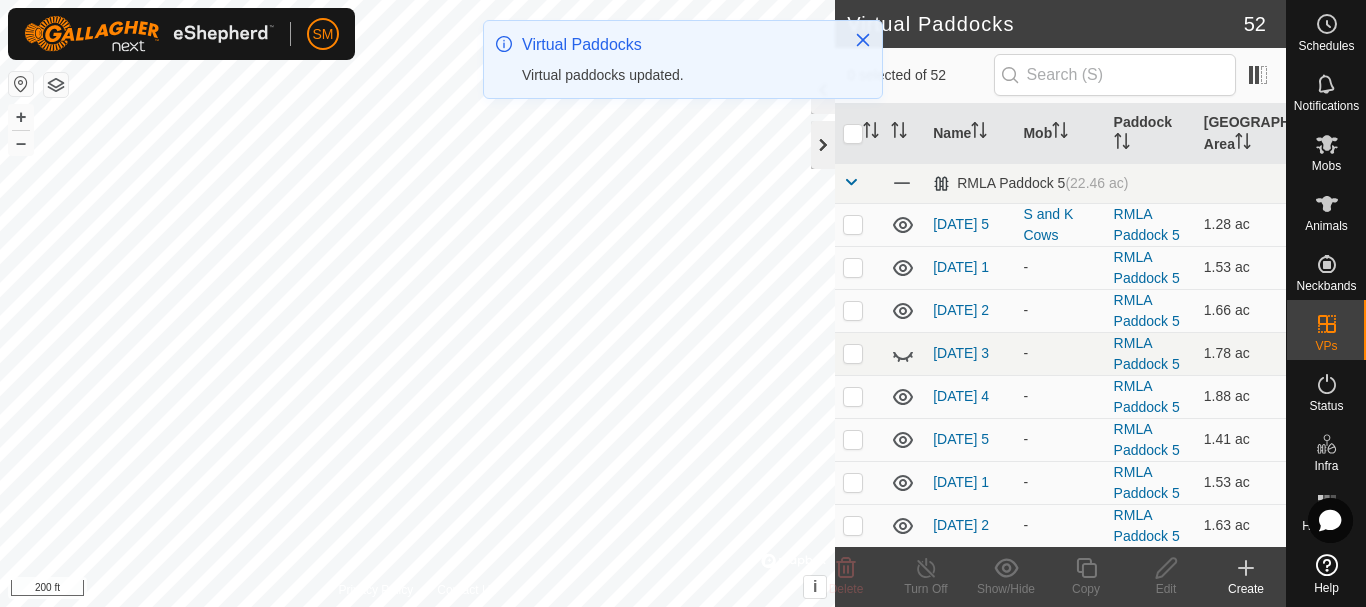 click 